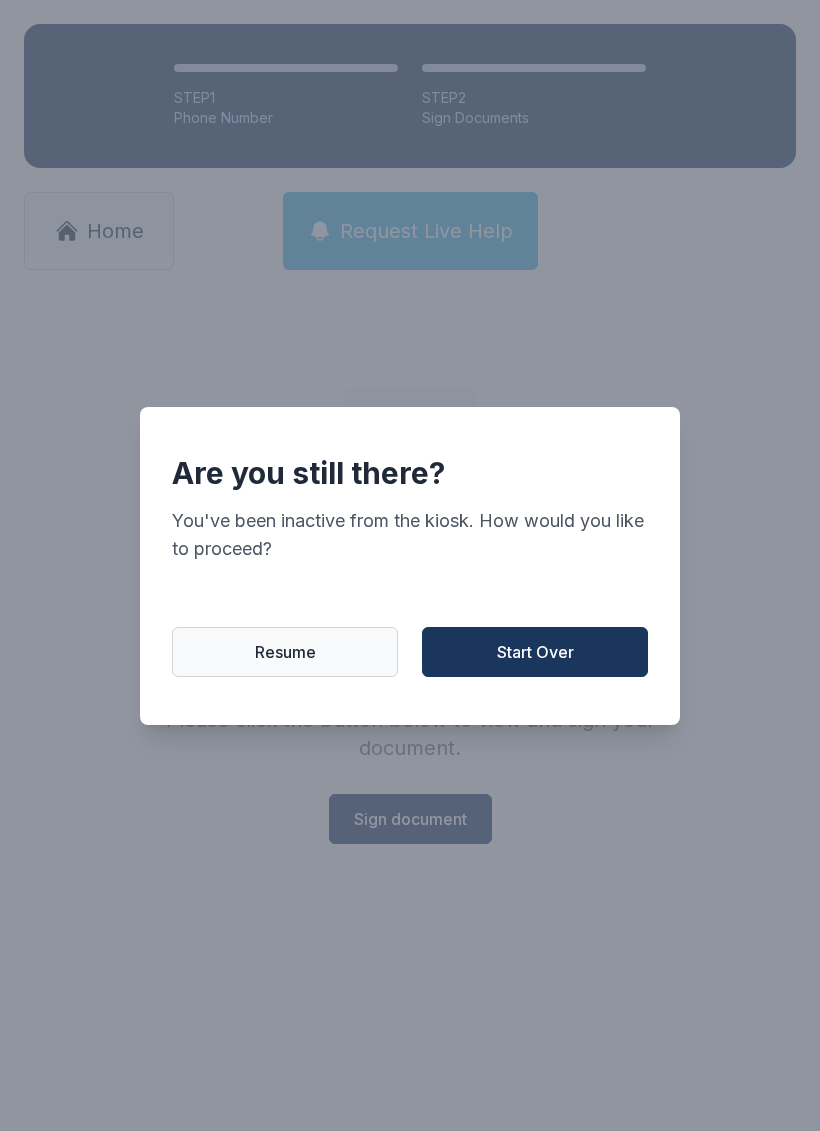 scroll, scrollTop: 0, scrollLeft: 0, axis: both 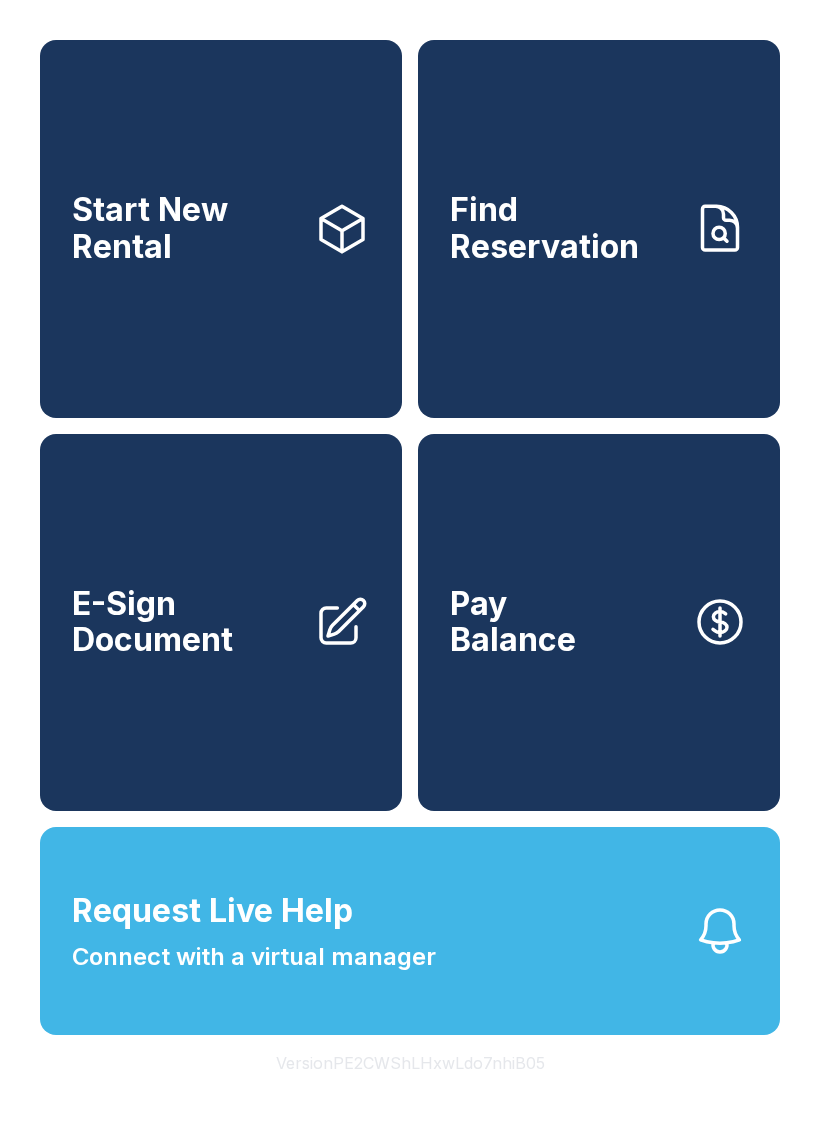 click on "Start Over" at bounding box center [528, 647] 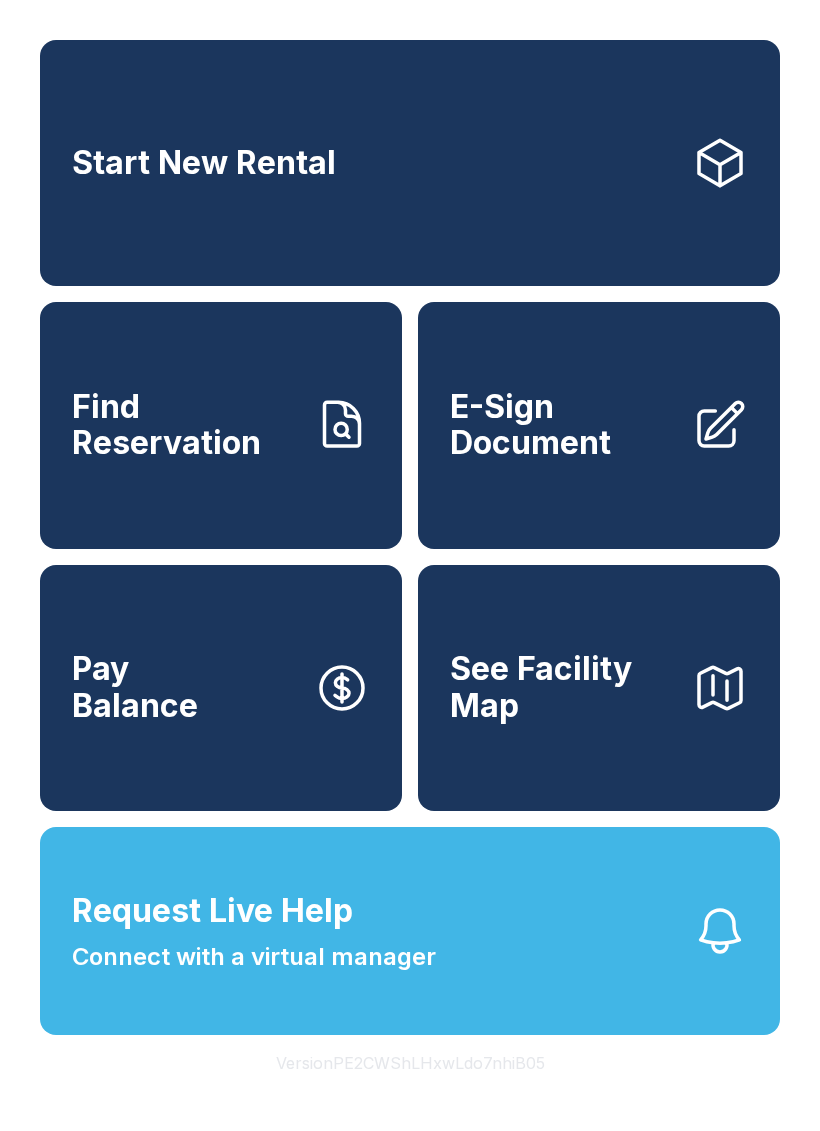 click on "Request Live Help Connect with a virtual manager" at bounding box center [410, 931] 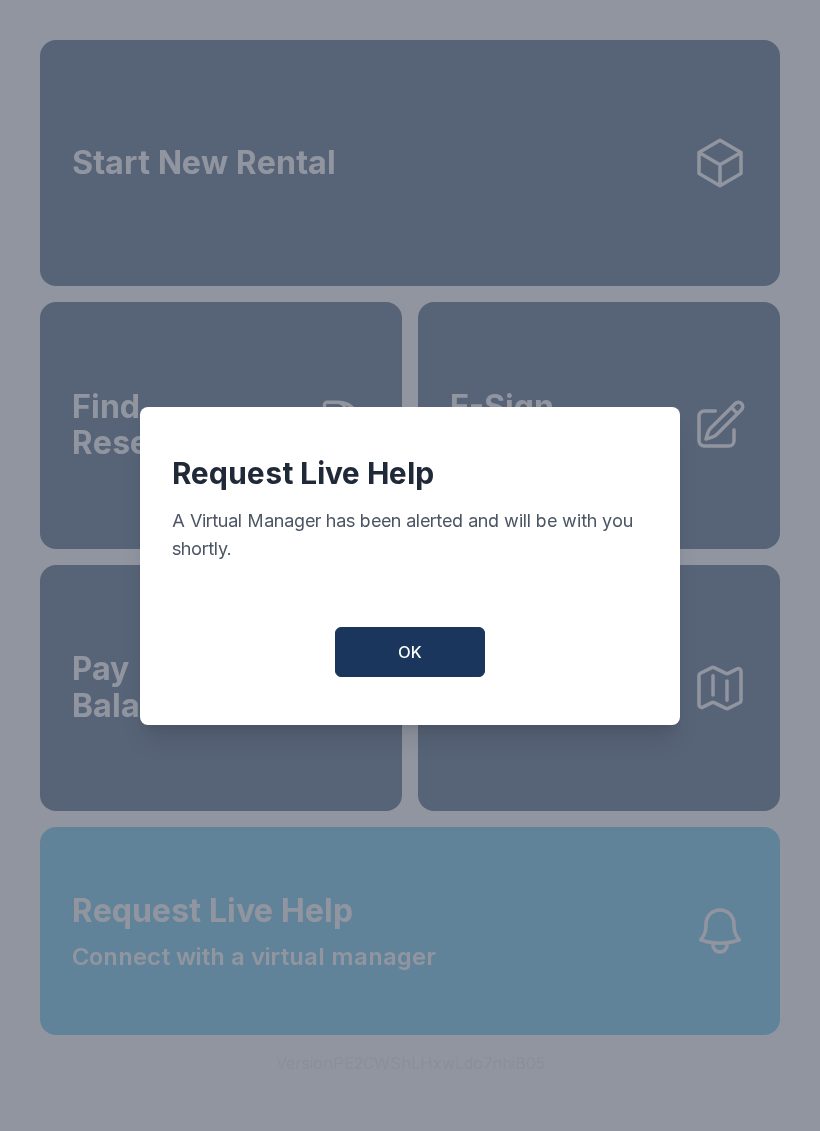 click on "OK" at bounding box center (410, 652) 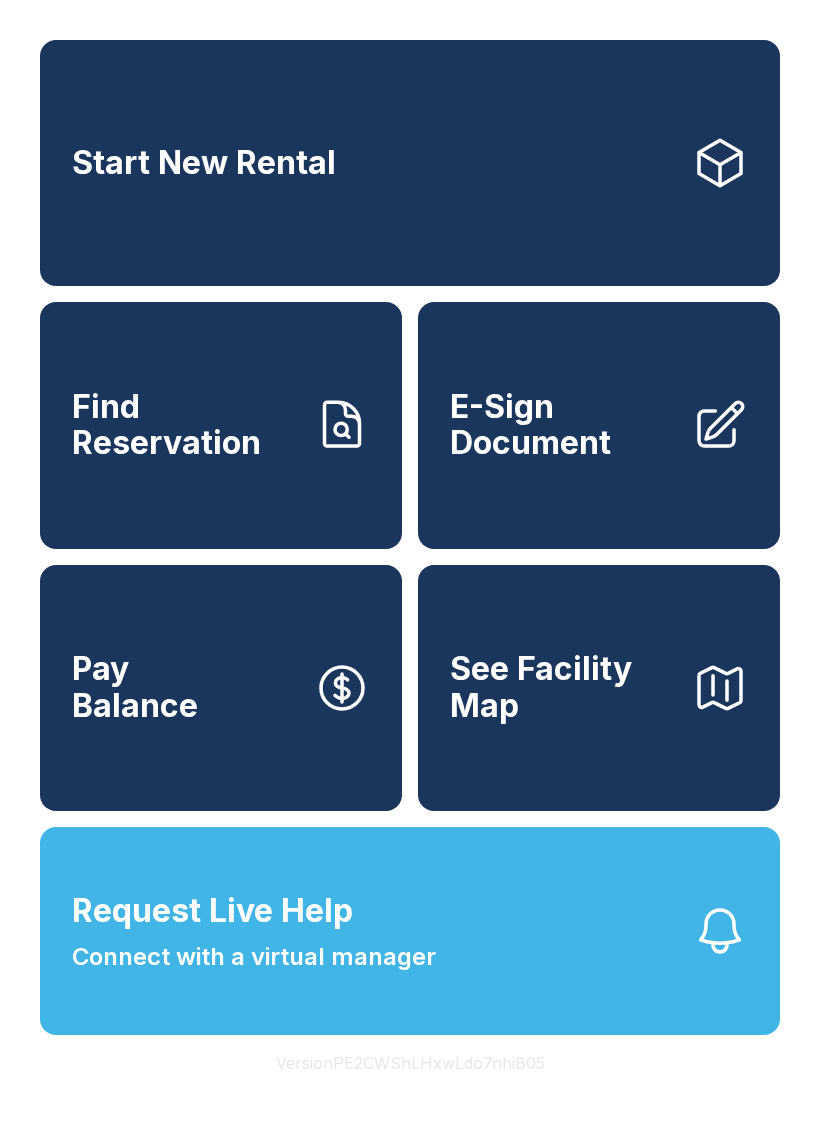 click on "Start New Rental" at bounding box center (410, 163) 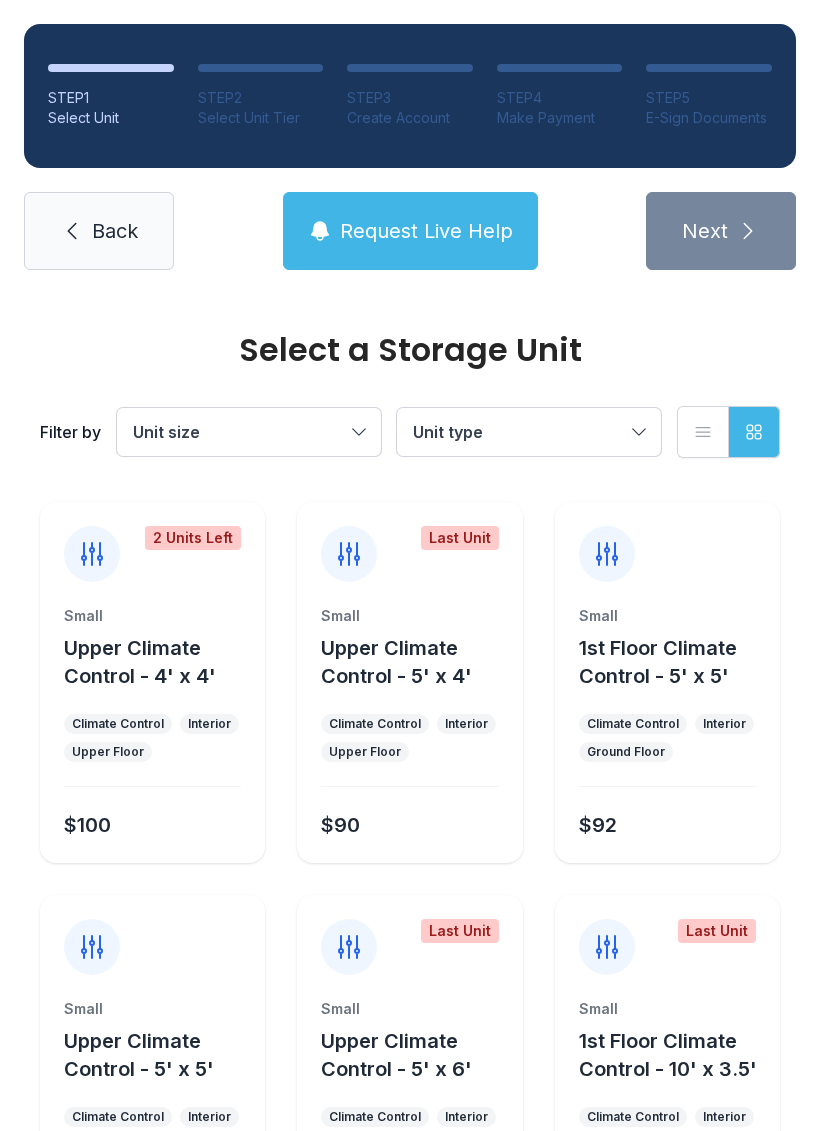 scroll, scrollTop: 0, scrollLeft: 0, axis: both 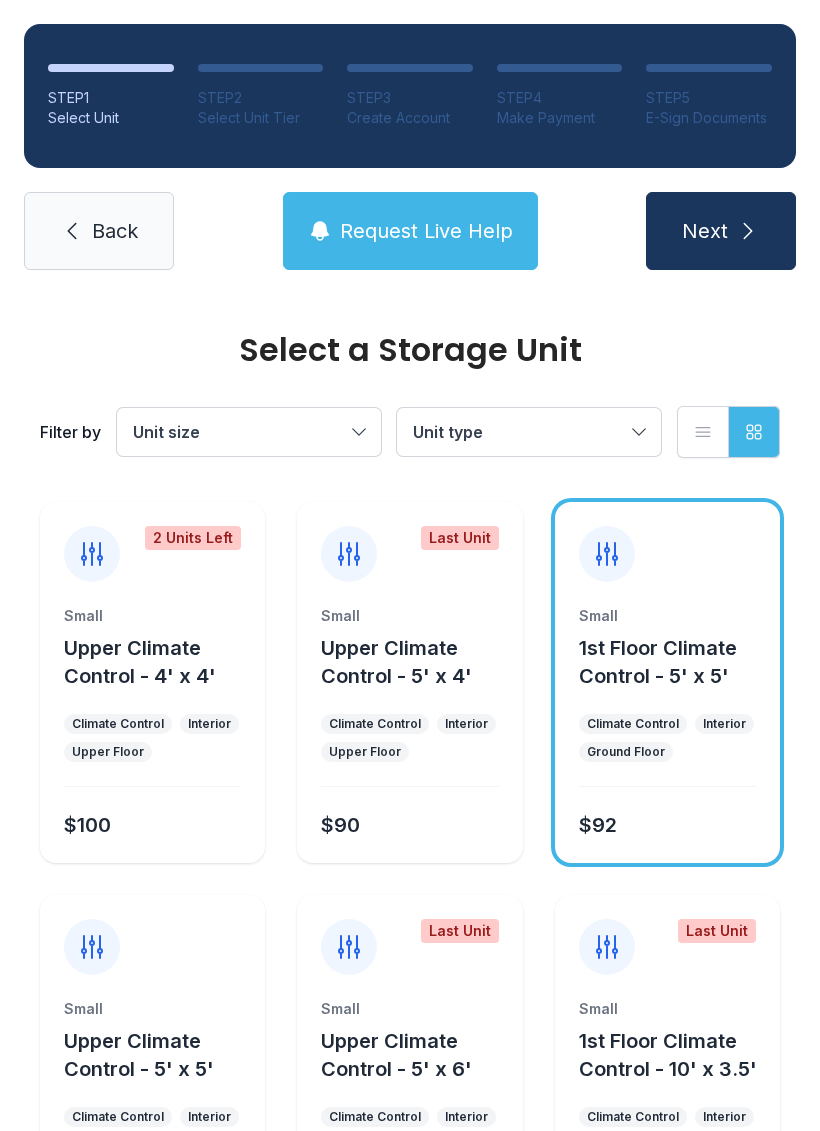 click on "Next" at bounding box center [721, 231] 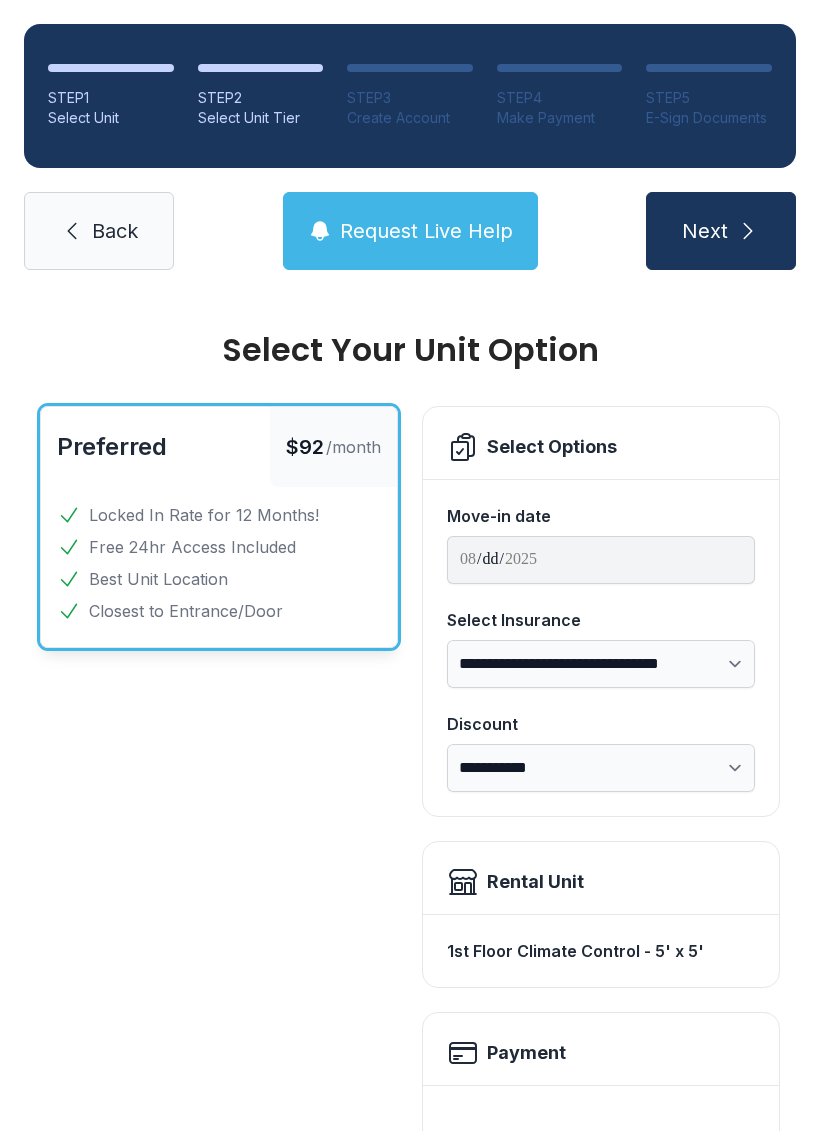 scroll, scrollTop: 0, scrollLeft: 0, axis: both 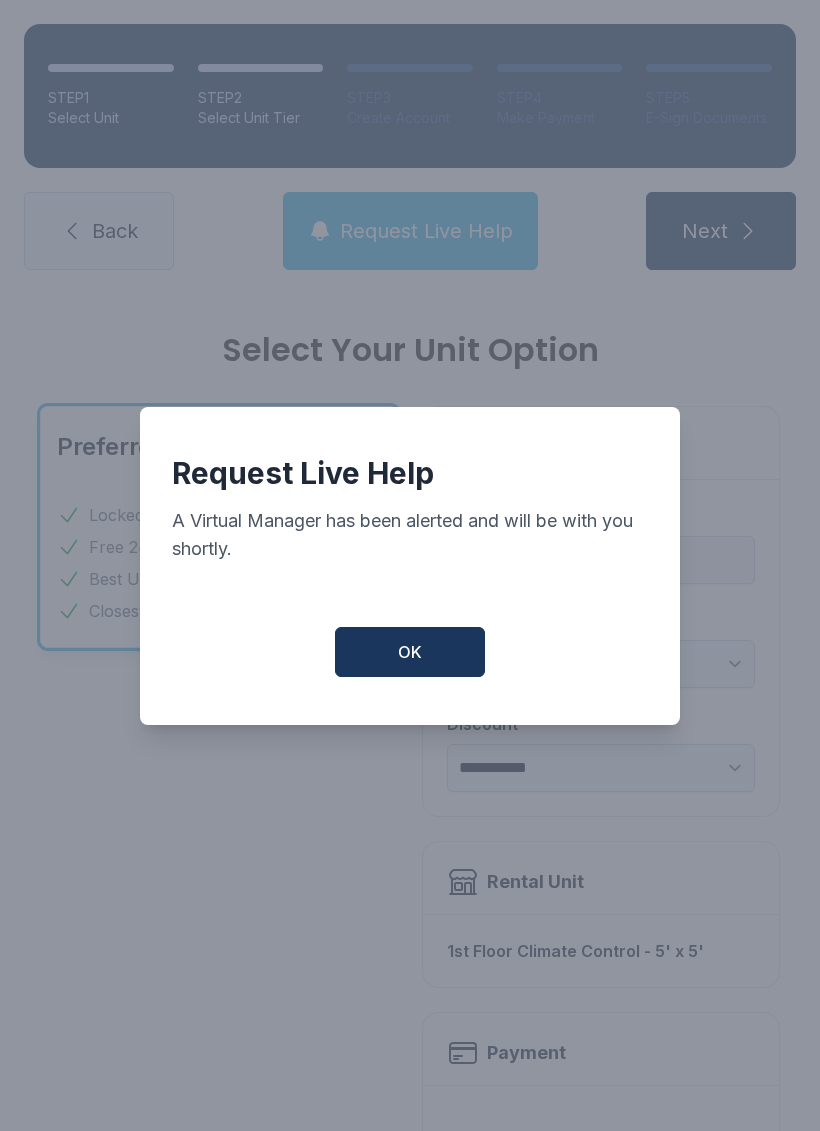 click on "OK" at bounding box center [410, 652] 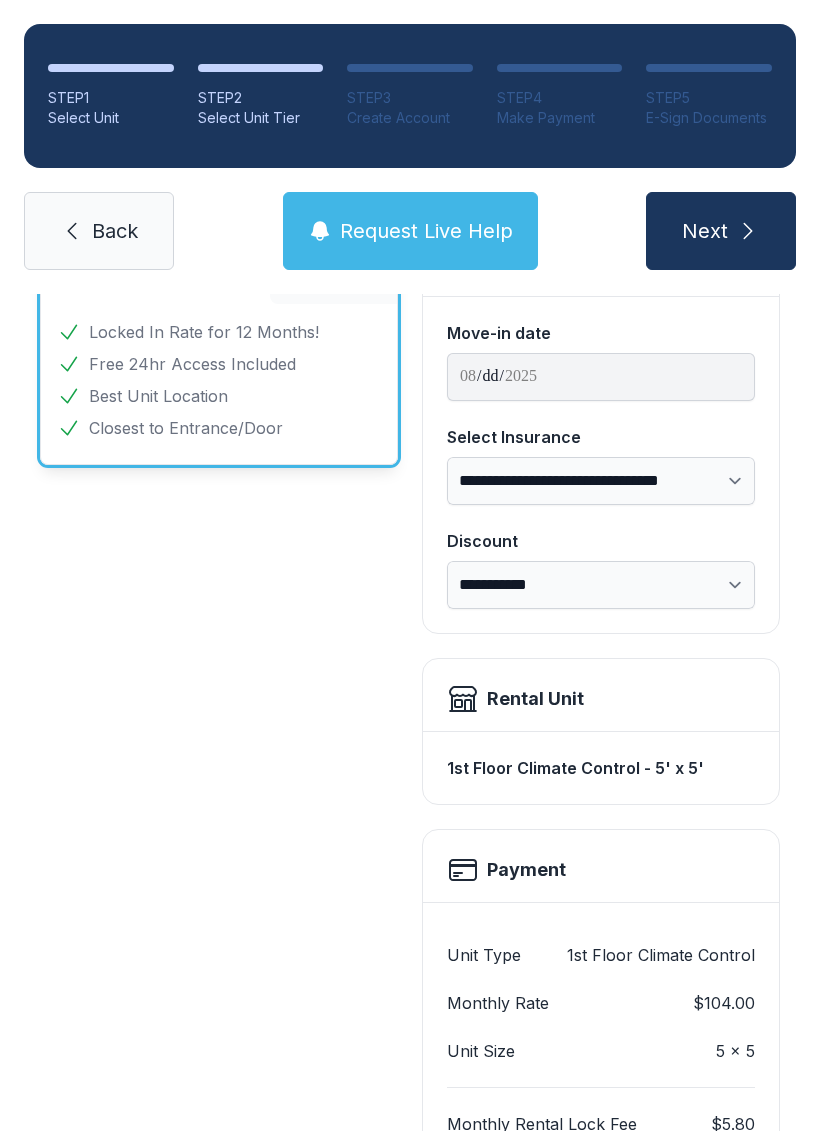 scroll, scrollTop: 208, scrollLeft: 0, axis: vertical 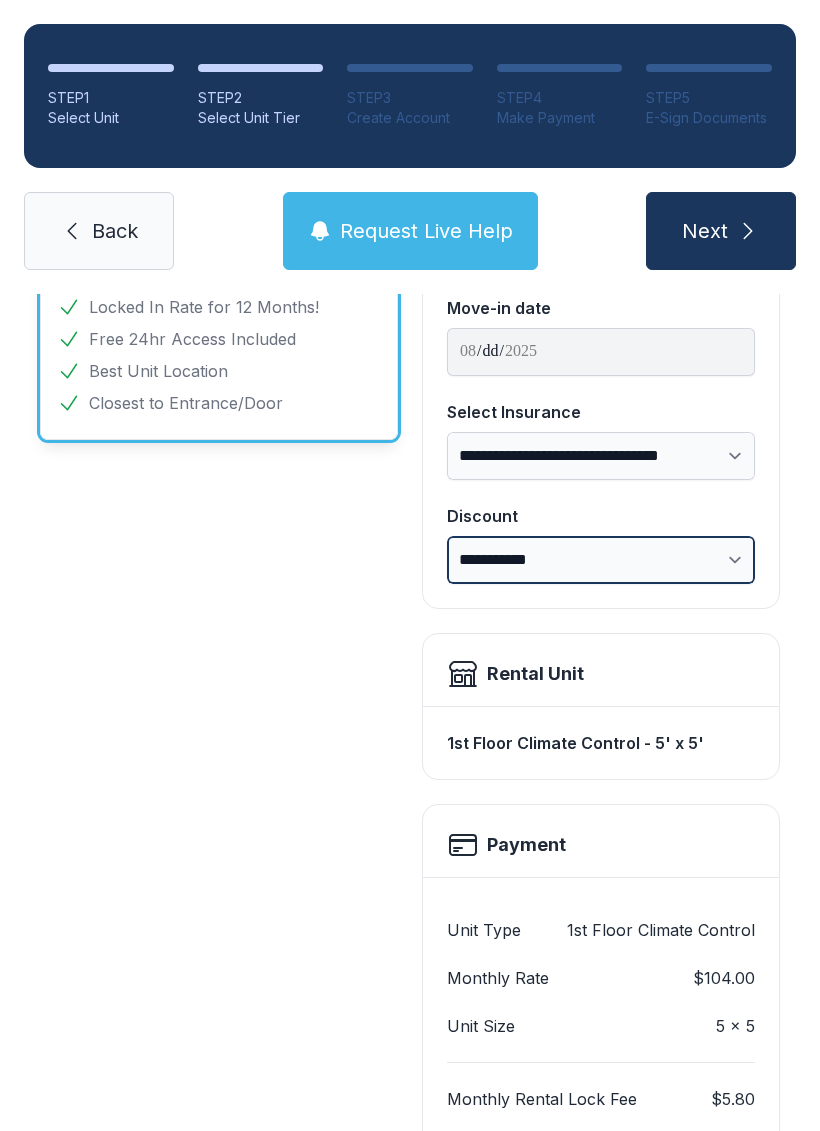 click on "**********" at bounding box center (601, 560) 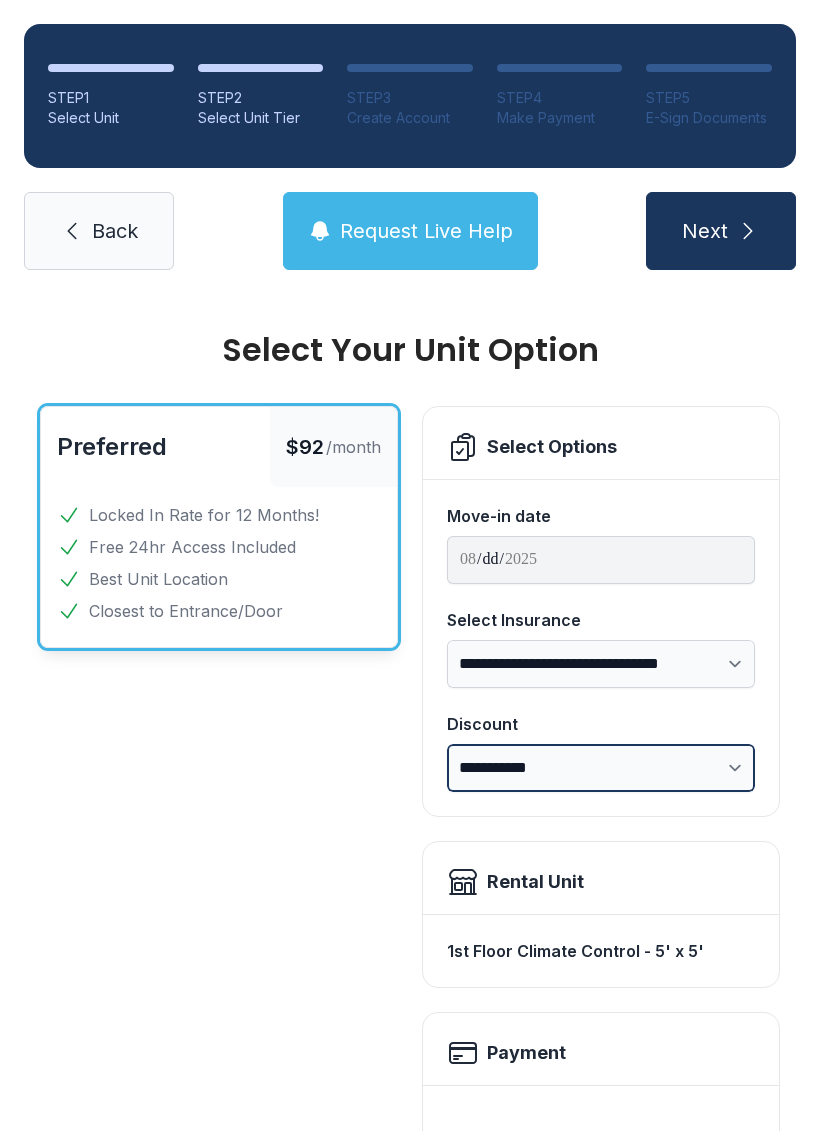 scroll, scrollTop: 0, scrollLeft: 0, axis: both 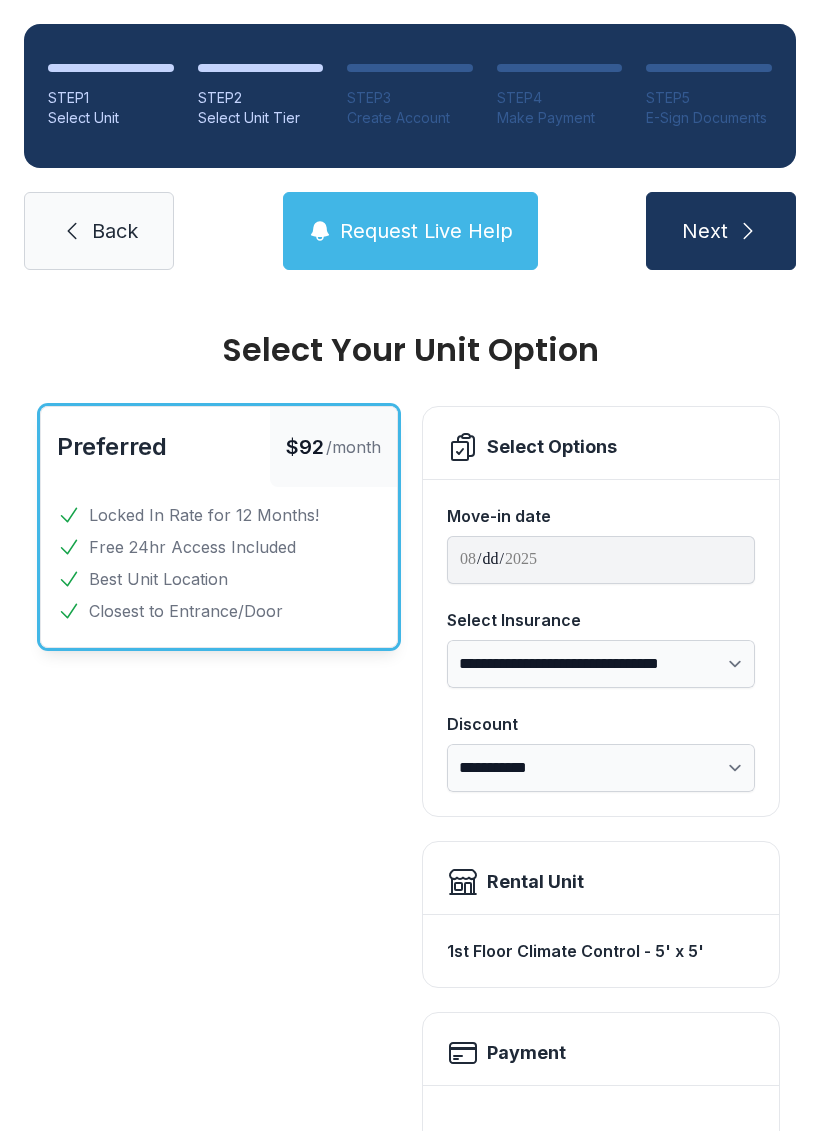 click on "Request Live Help" at bounding box center [426, 231] 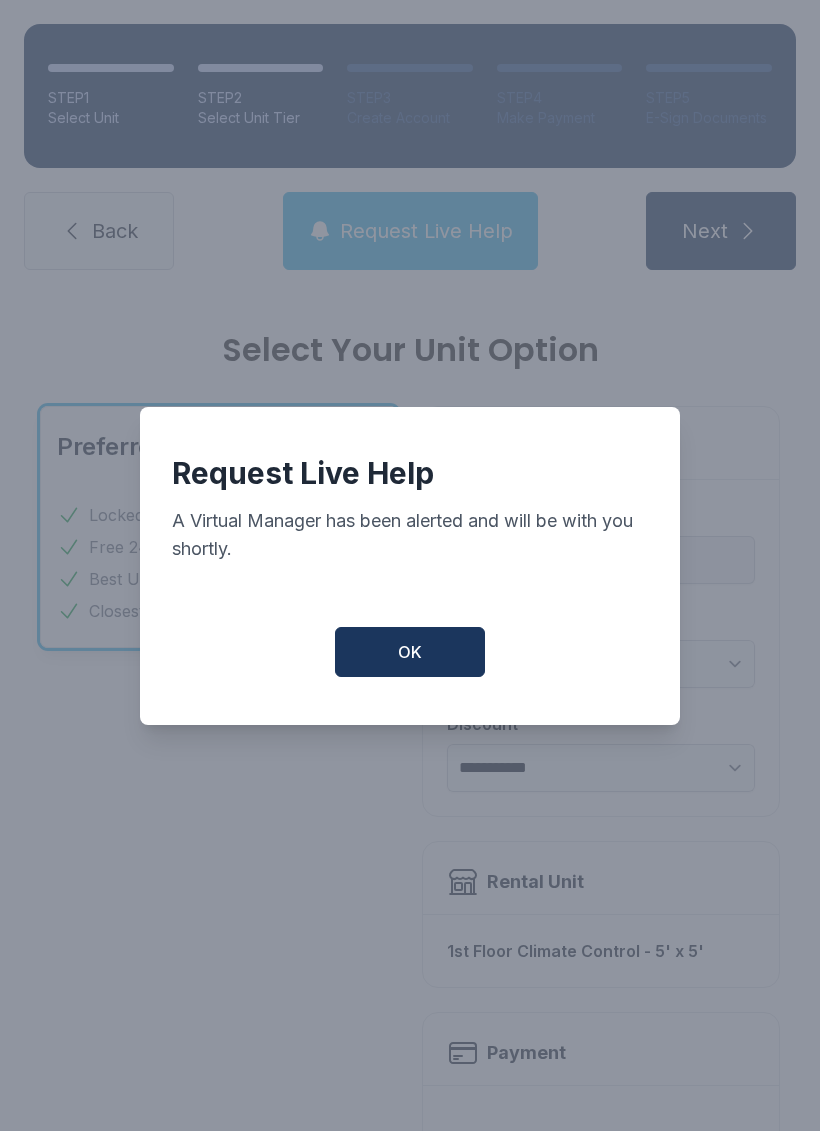 click on "OK" at bounding box center [410, 652] 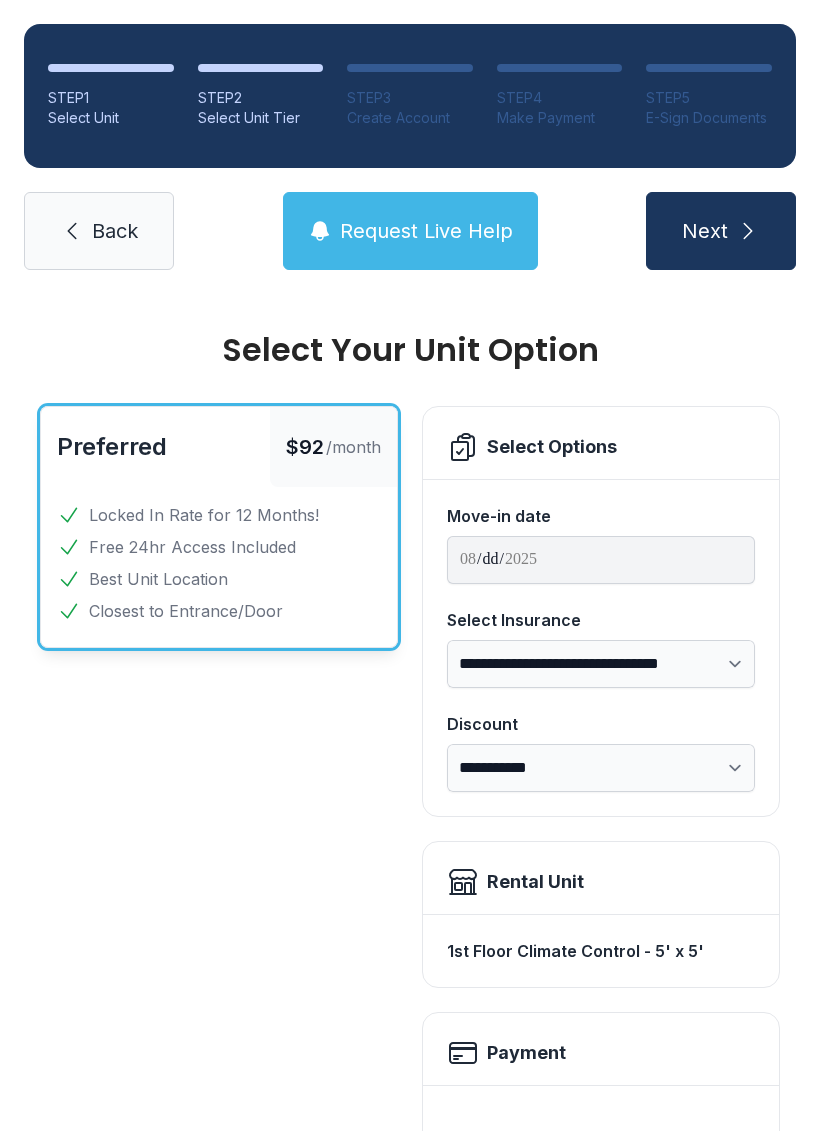 click on "Request Live Help" at bounding box center (426, 231) 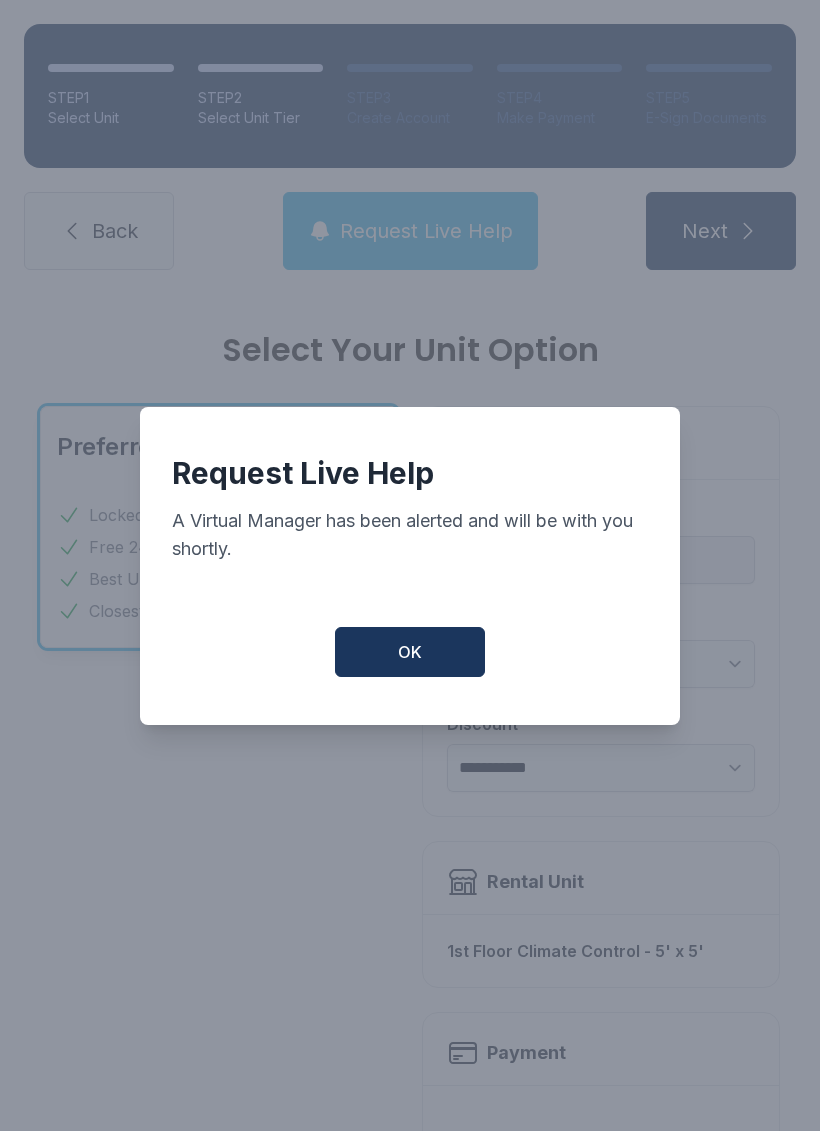 click on "OK" at bounding box center [410, 652] 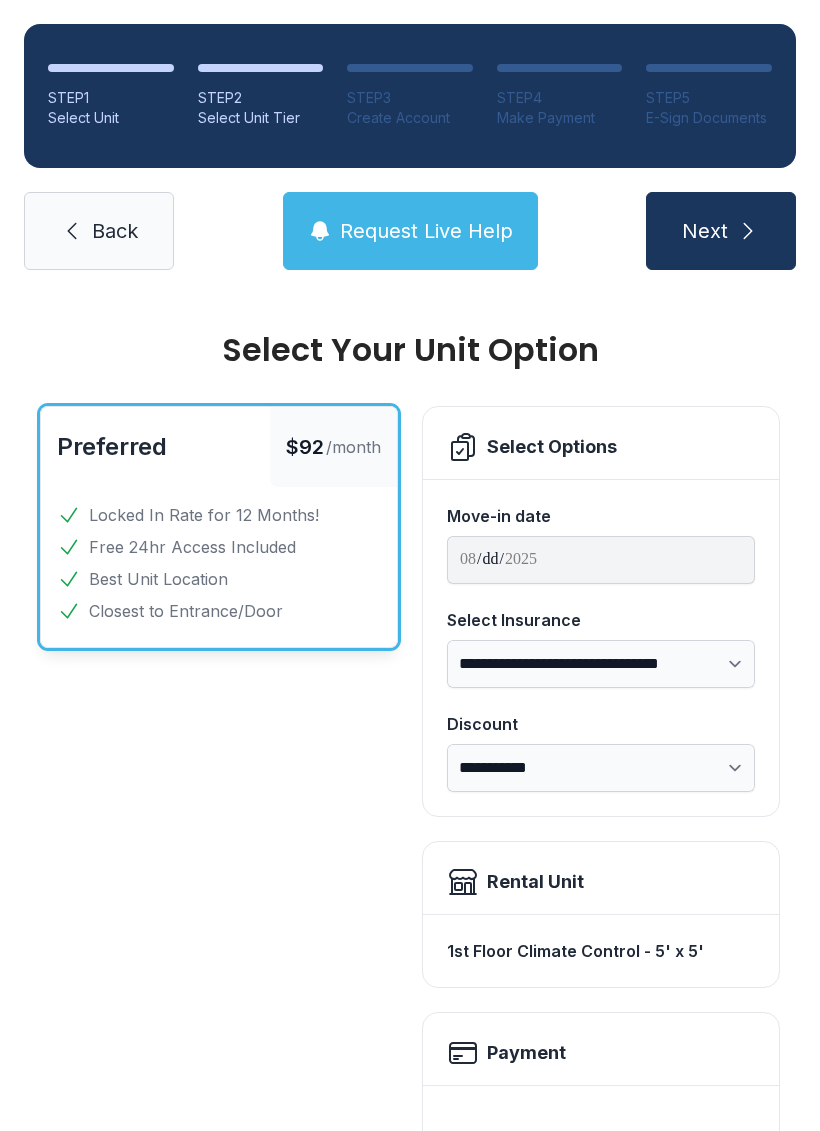 click on "Preferred $92 /month Locked In Rate for 12 Months! Free 24hr Access Included Best Unit Location Closest to Entrance/Door" at bounding box center (219, 1073) 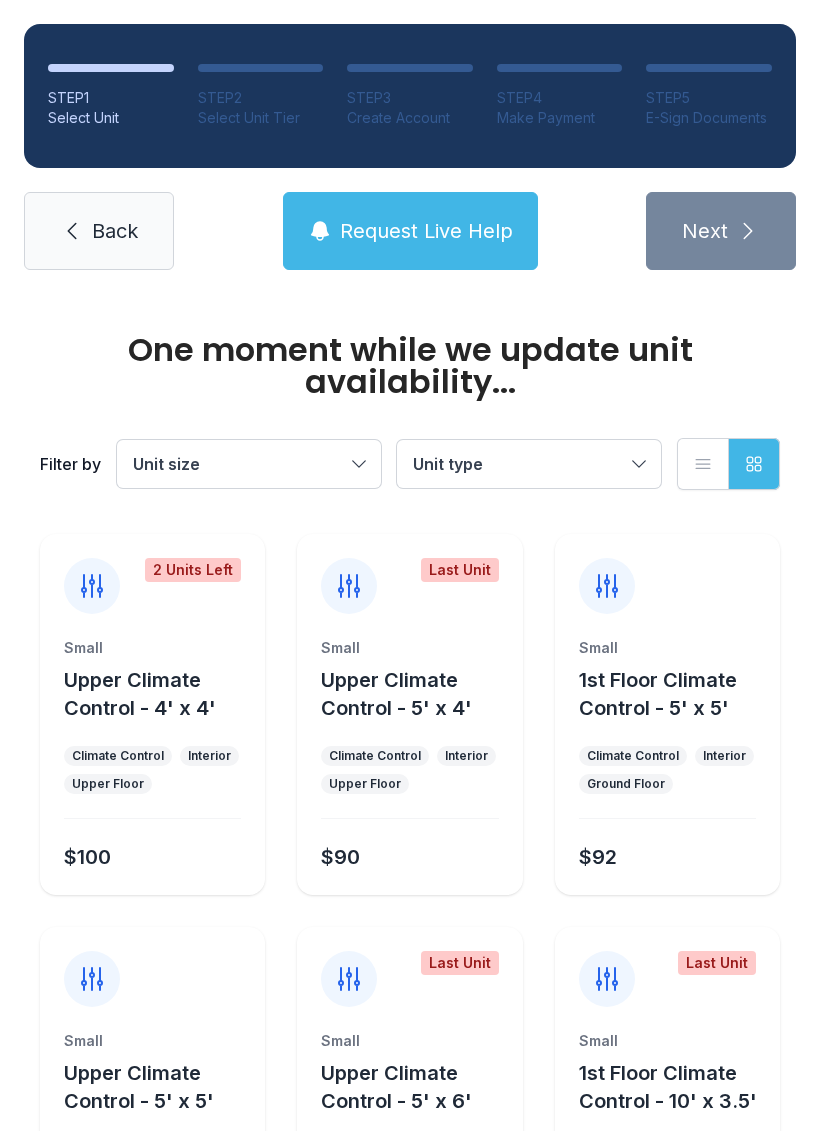 click on "Back" at bounding box center (99, 231) 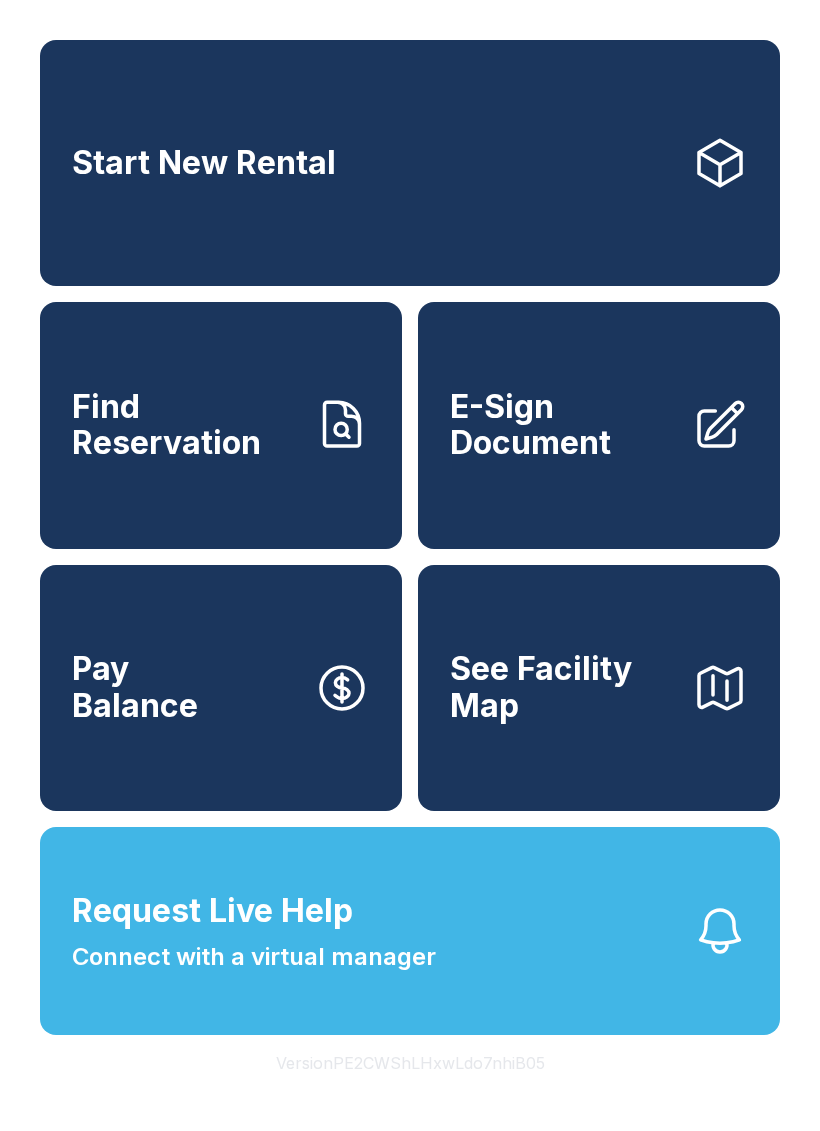 click on "Find Reservation" at bounding box center (185, 425) 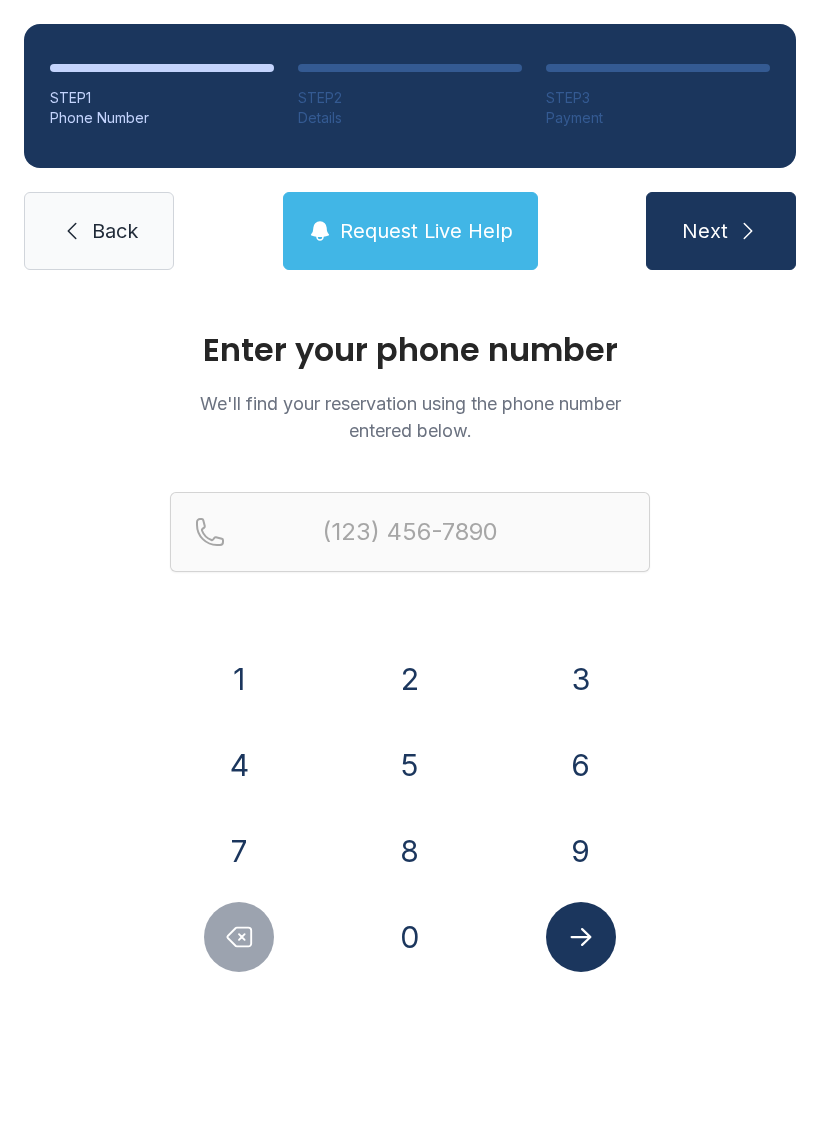 click on "7" at bounding box center (239, 851) 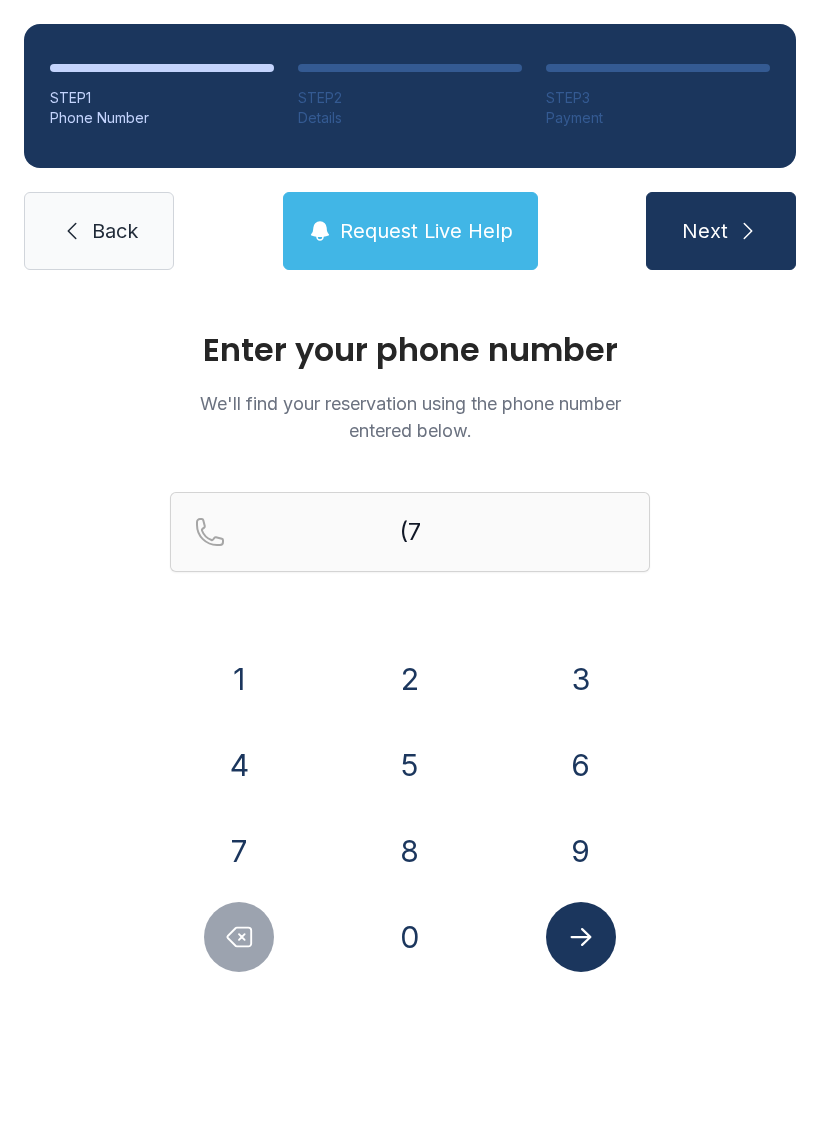 click on "5" at bounding box center (410, 765) 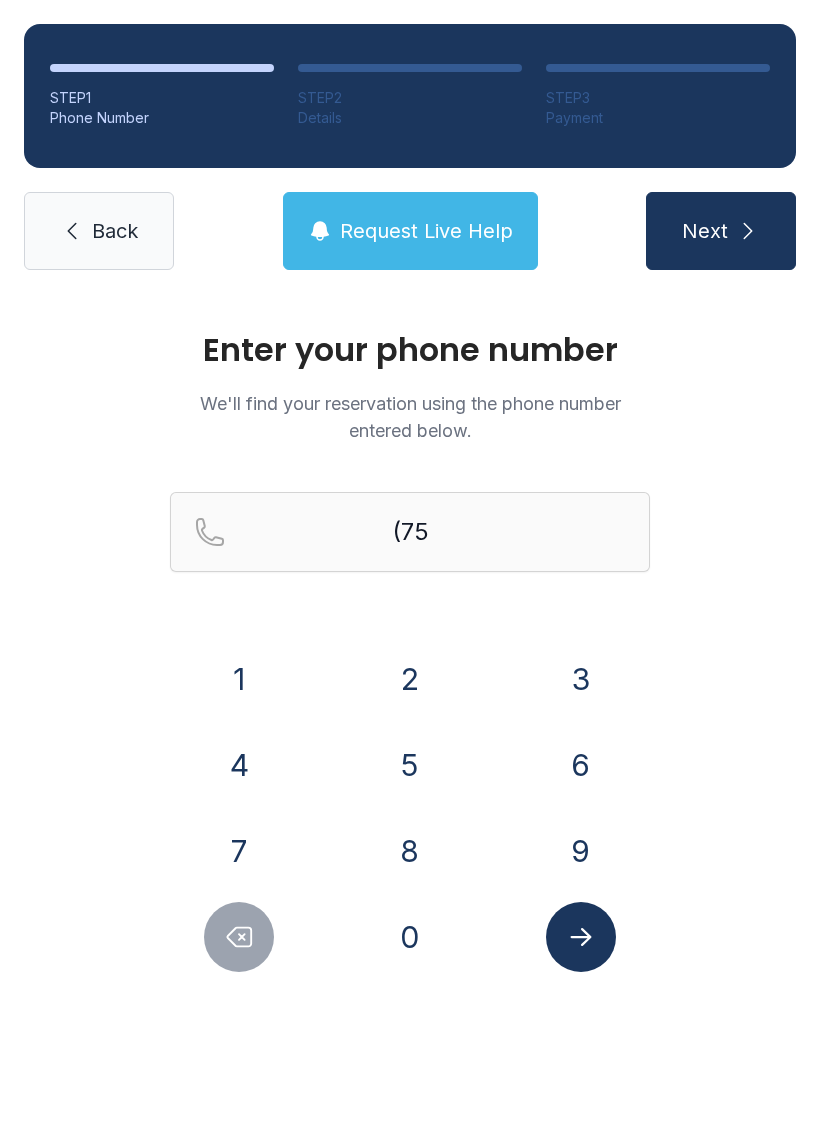 click on "1 2 3 4 5 6 7 8 9 0" at bounding box center (410, 808) 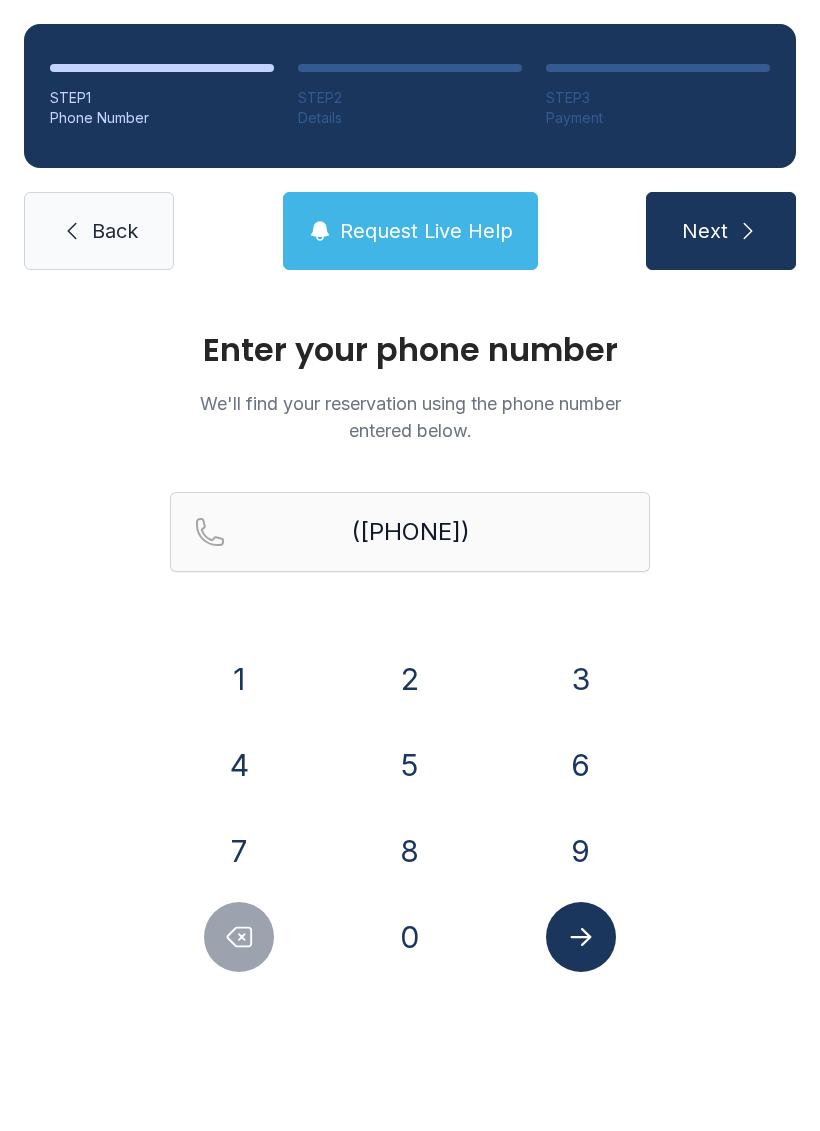 click on "7" at bounding box center [239, 851] 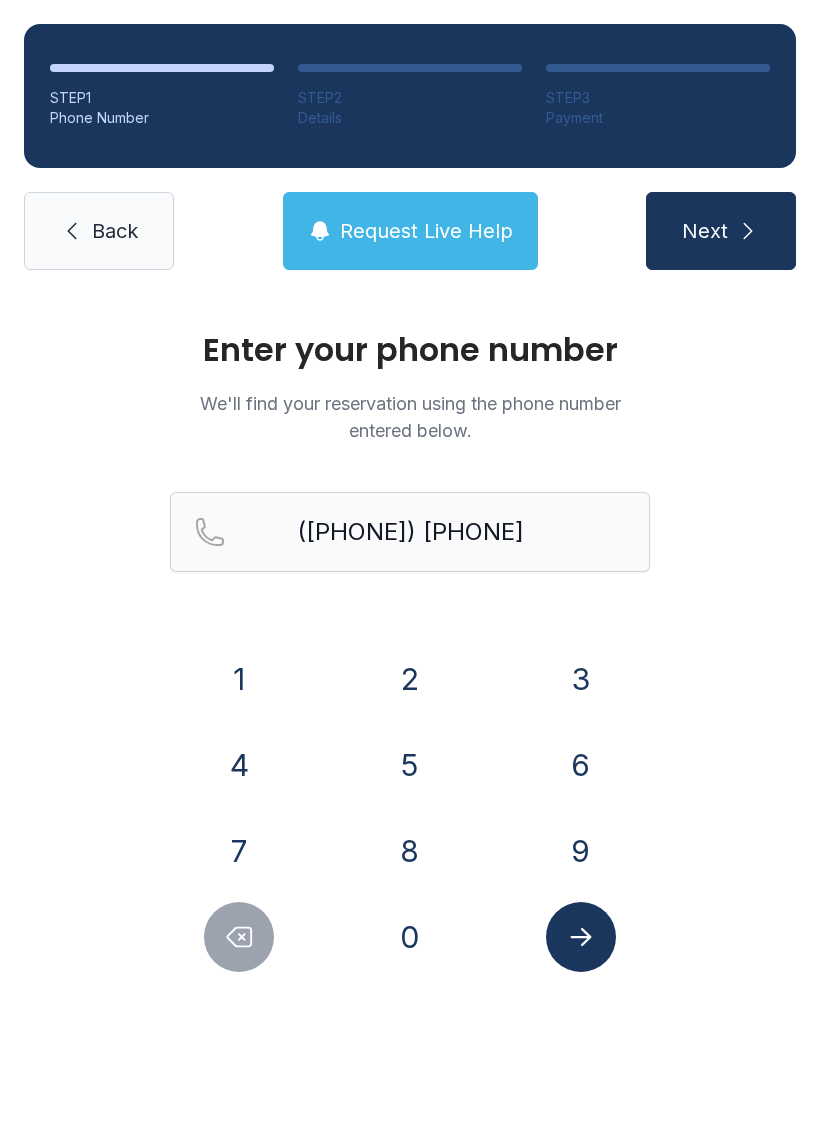 click on "1" at bounding box center [239, 679] 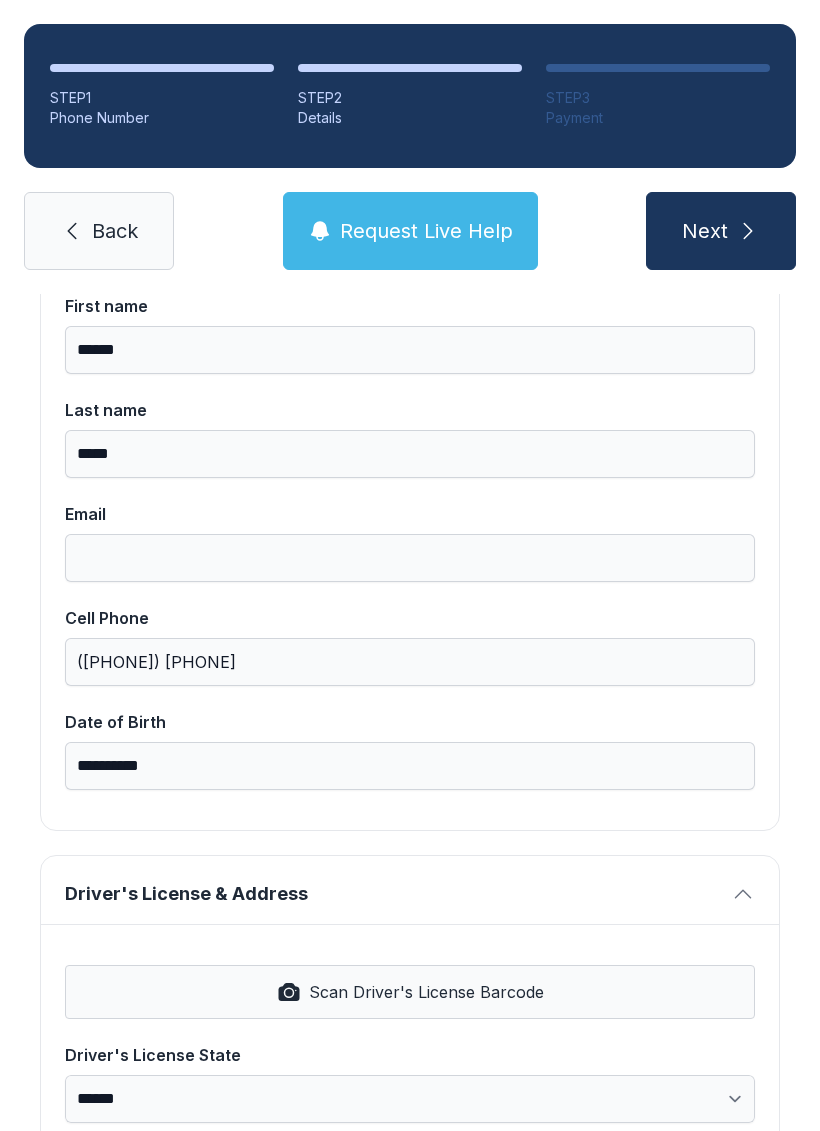 scroll, scrollTop: 224, scrollLeft: 0, axis: vertical 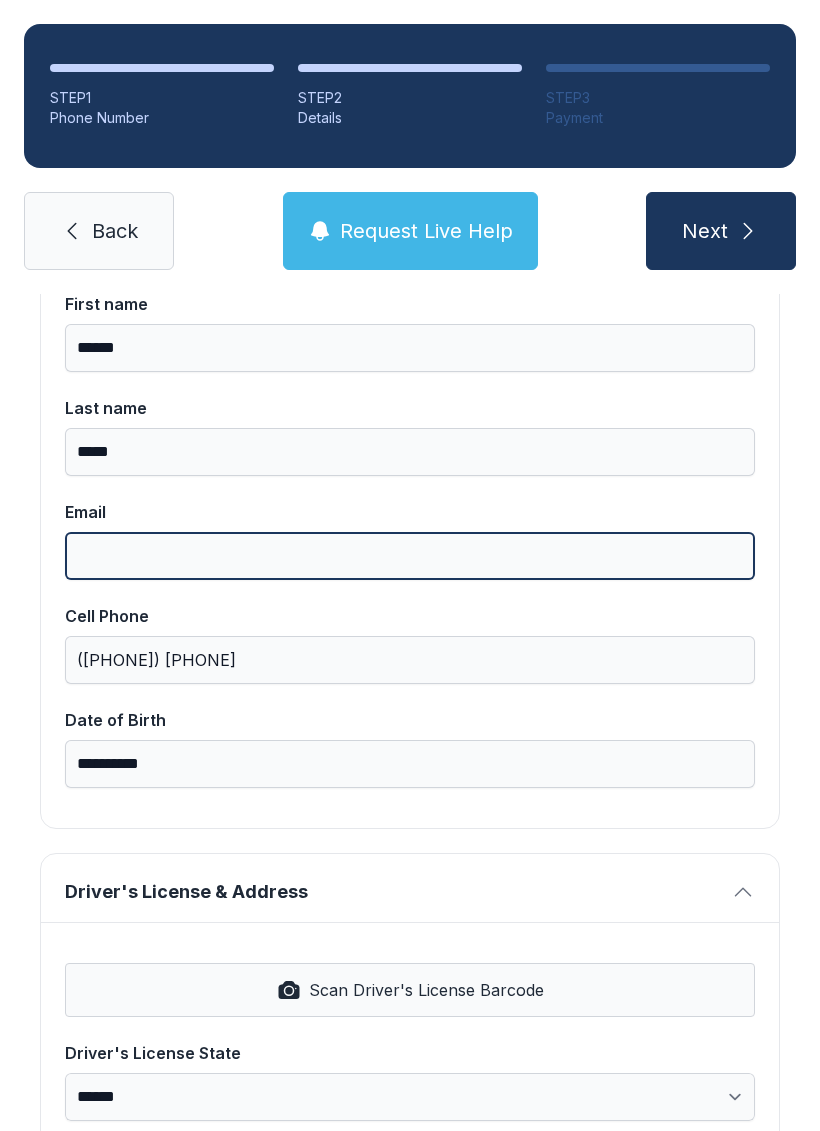 click on "Email" at bounding box center [410, 556] 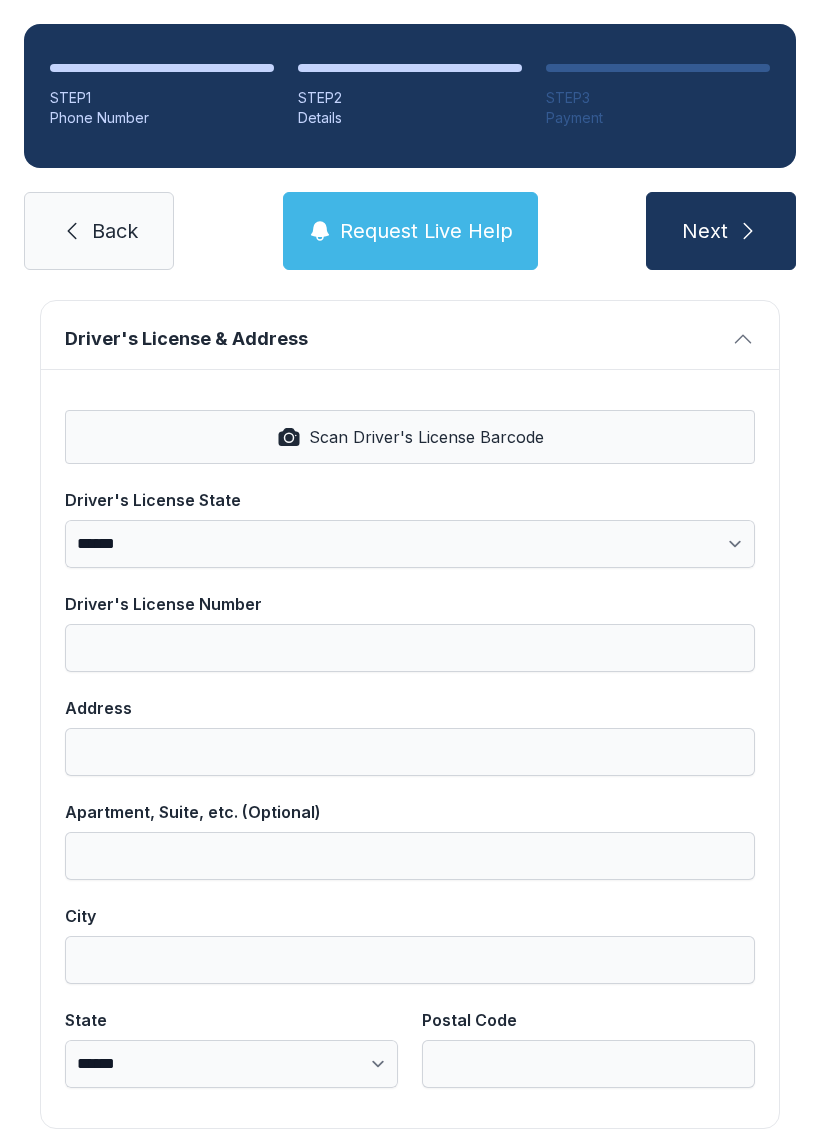 scroll, scrollTop: 779, scrollLeft: 0, axis: vertical 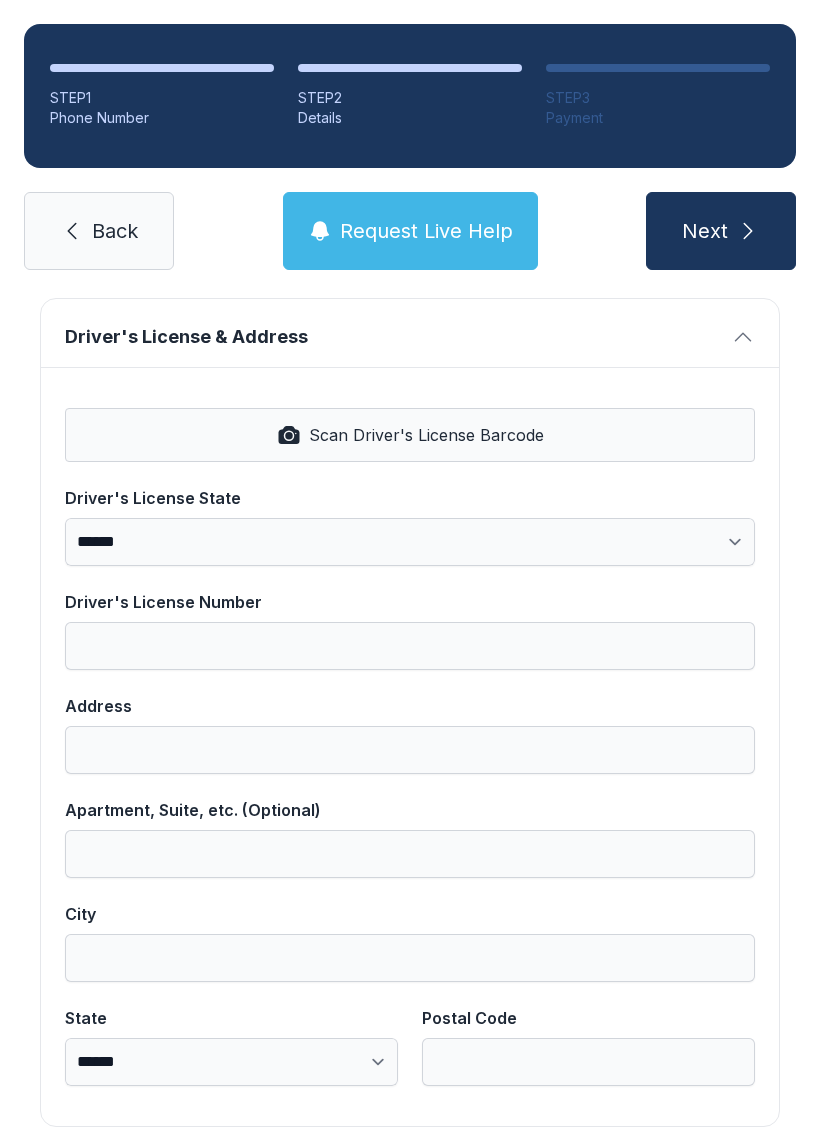 type on "**********" 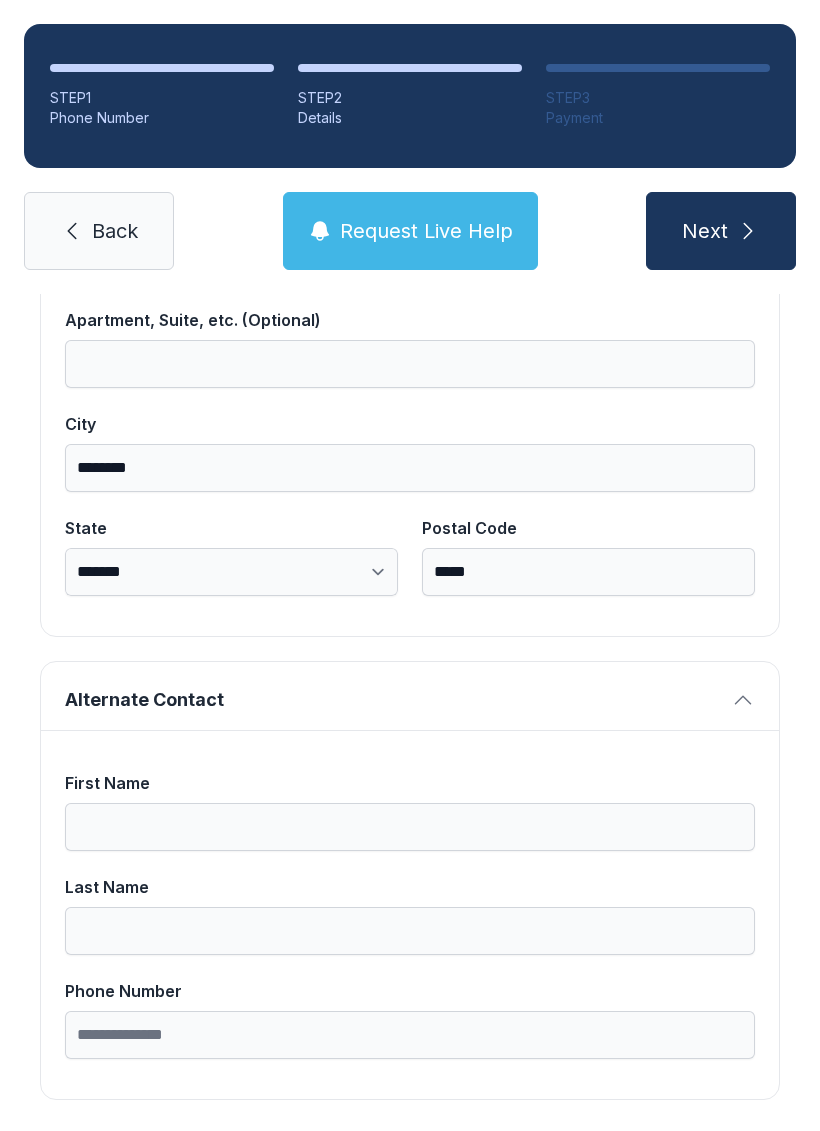 scroll, scrollTop: 1269, scrollLeft: 0, axis: vertical 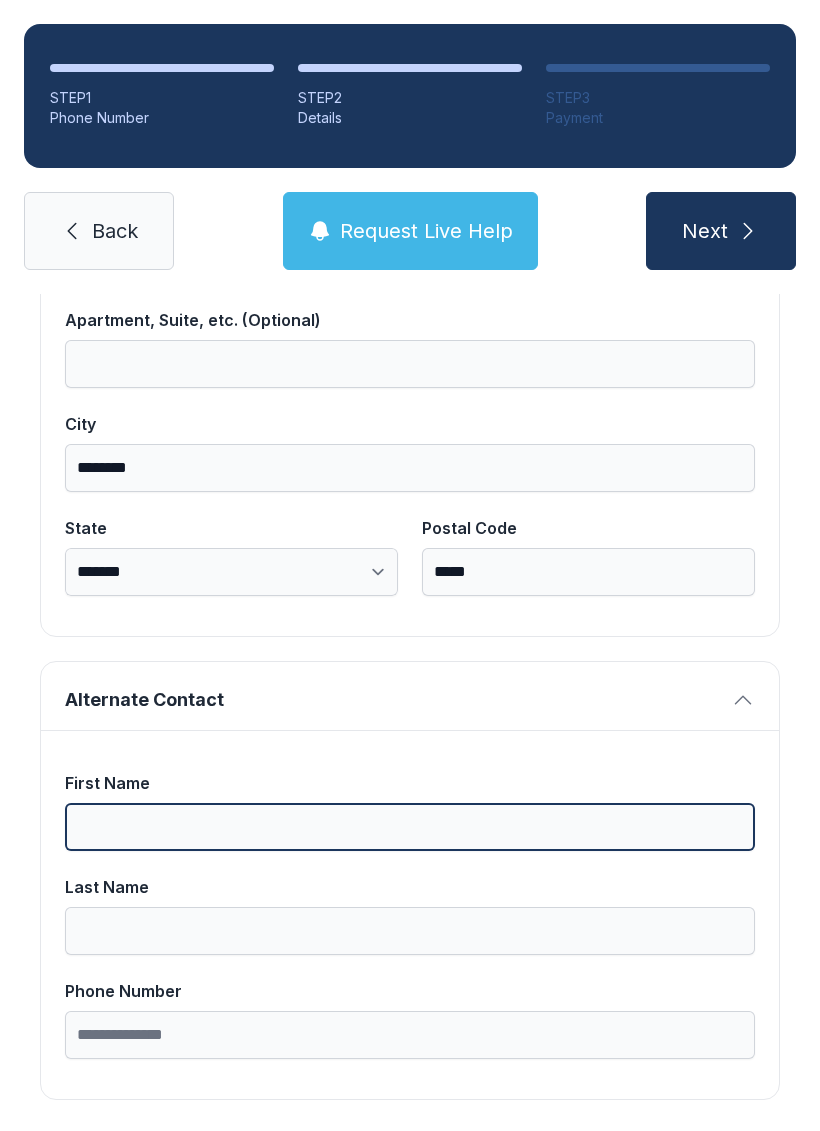 click on "First Name" at bounding box center (410, 827) 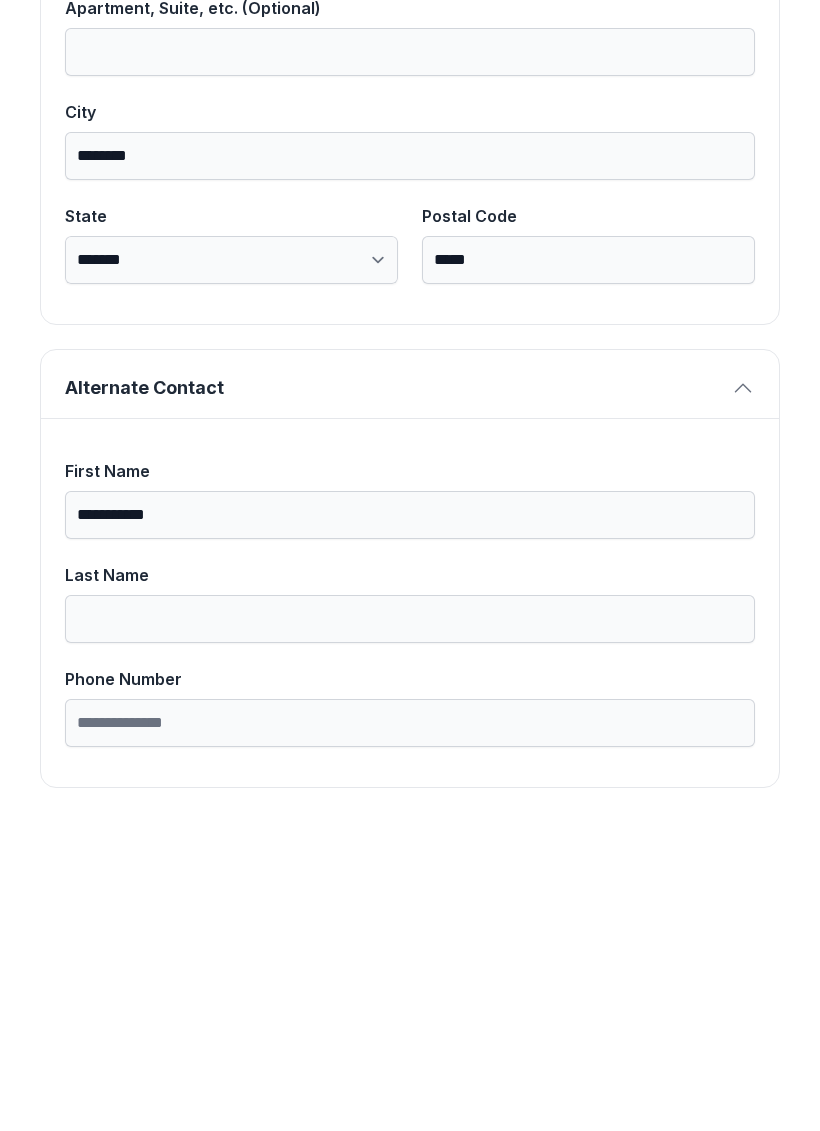 click on "Last Name" at bounding box center (410, 931) 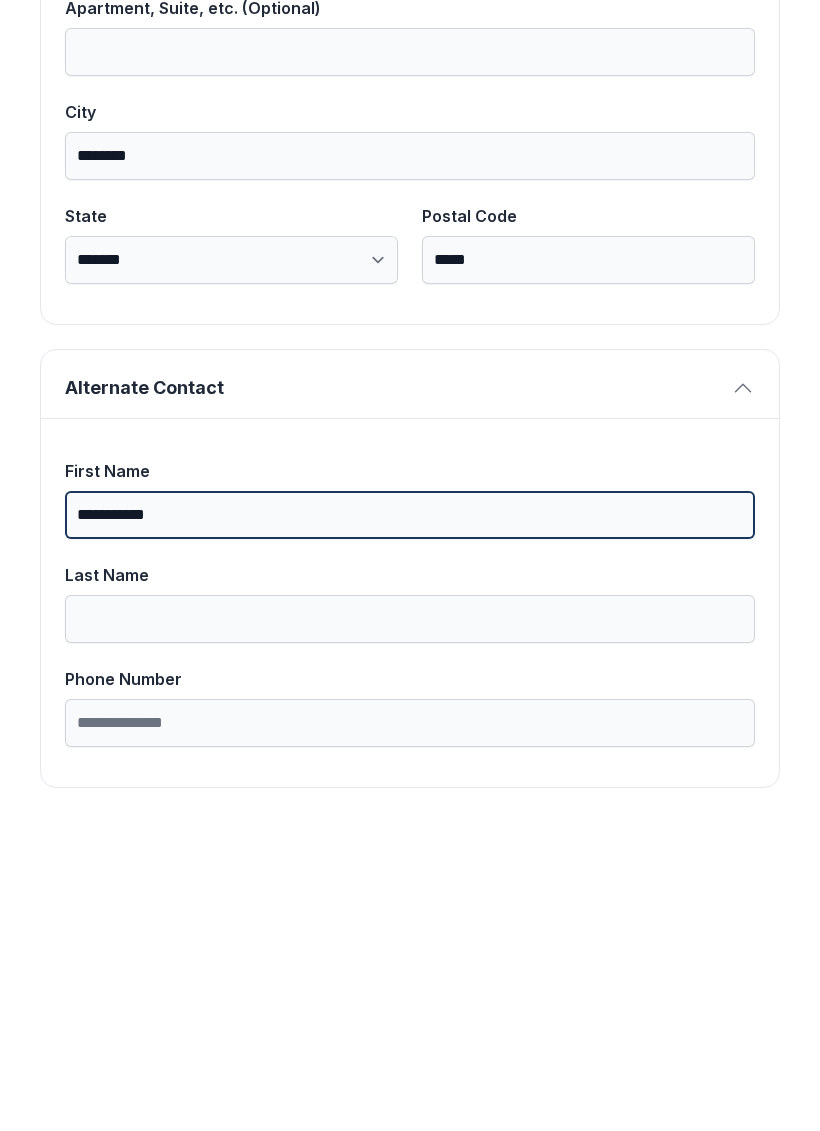 click on "**********" at bounding box center [410, 827] 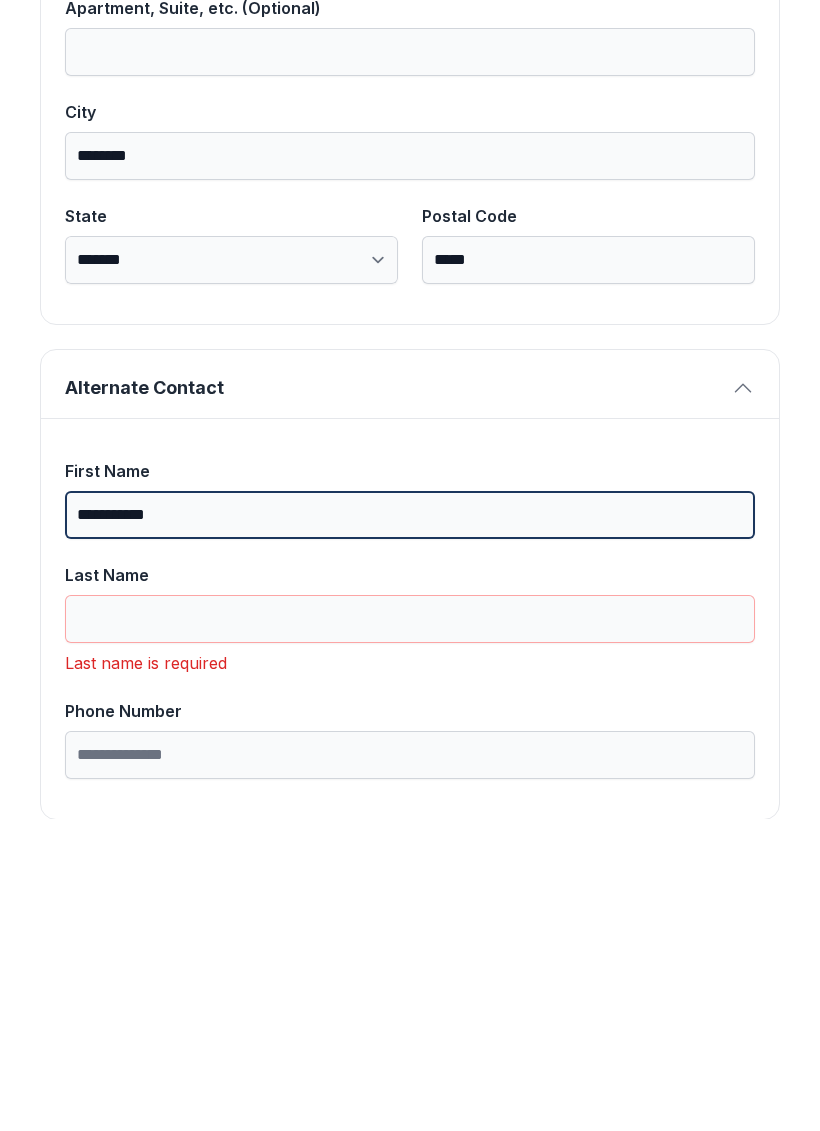 click on "**********" at bounding box center [410, 827] 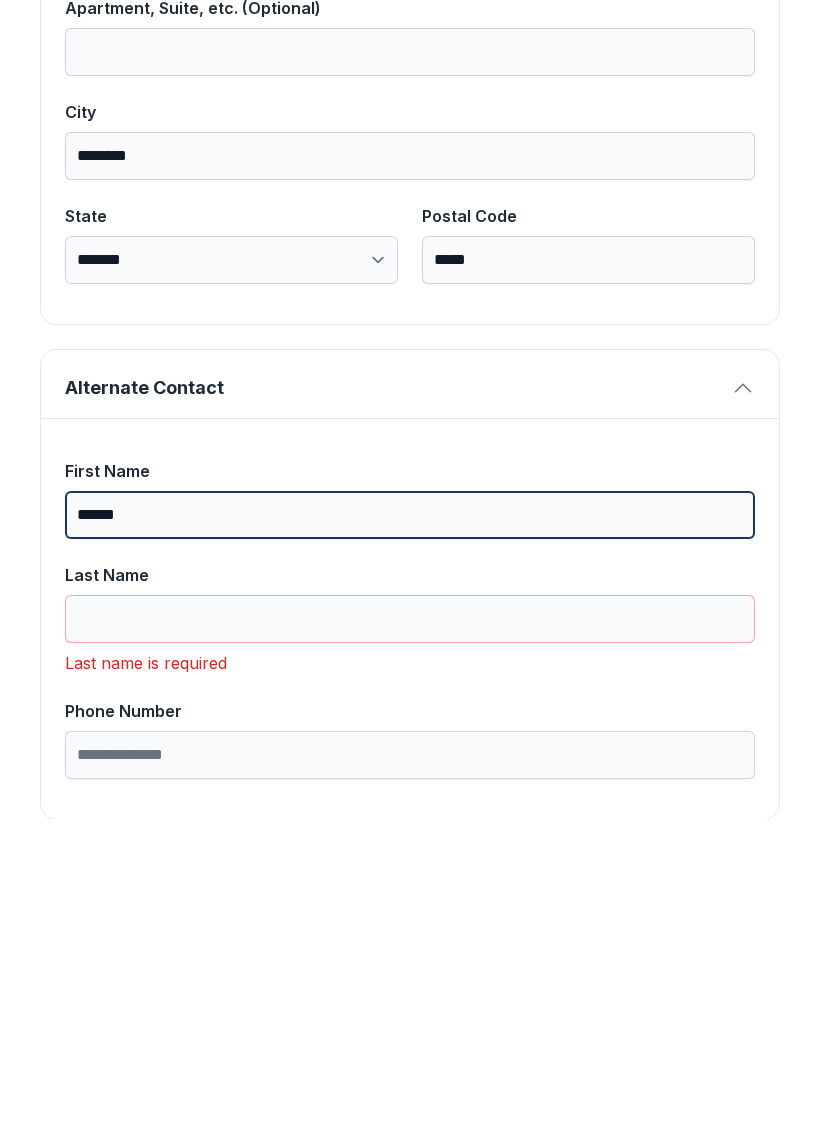 type on "*****" 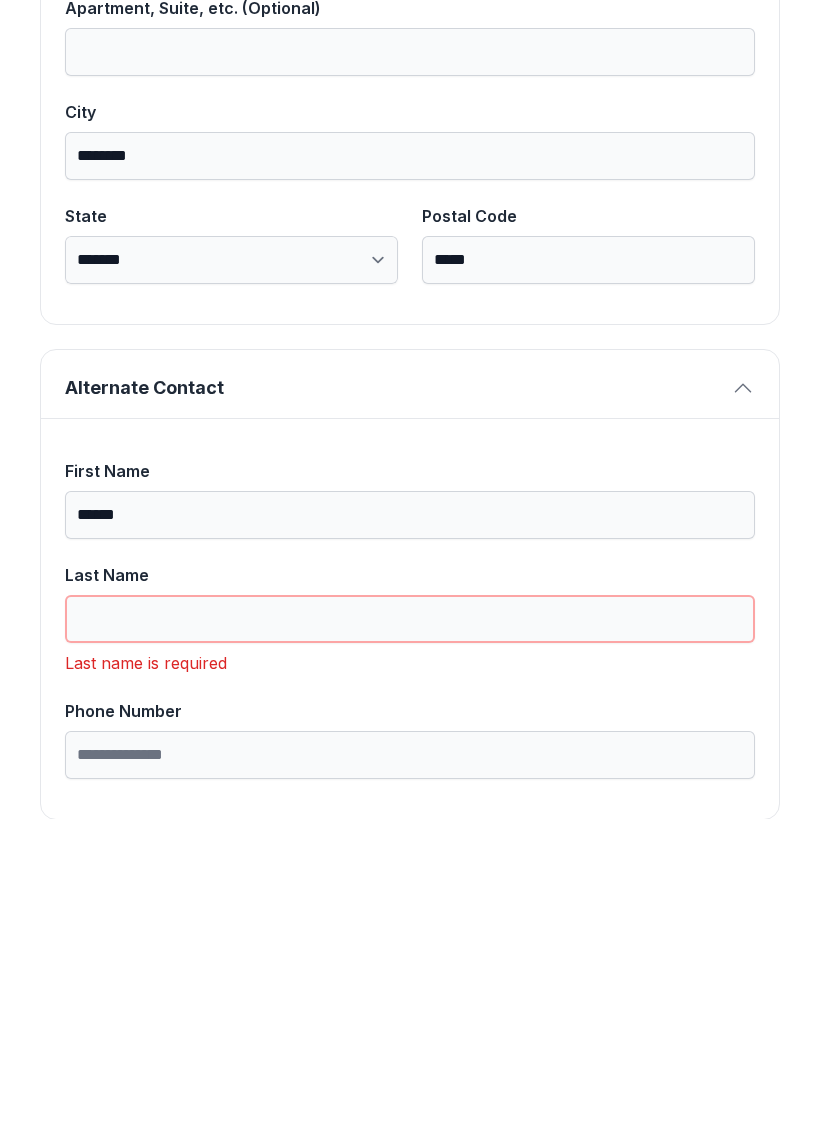 click on "Last Name" at bounding box center (410, 931) 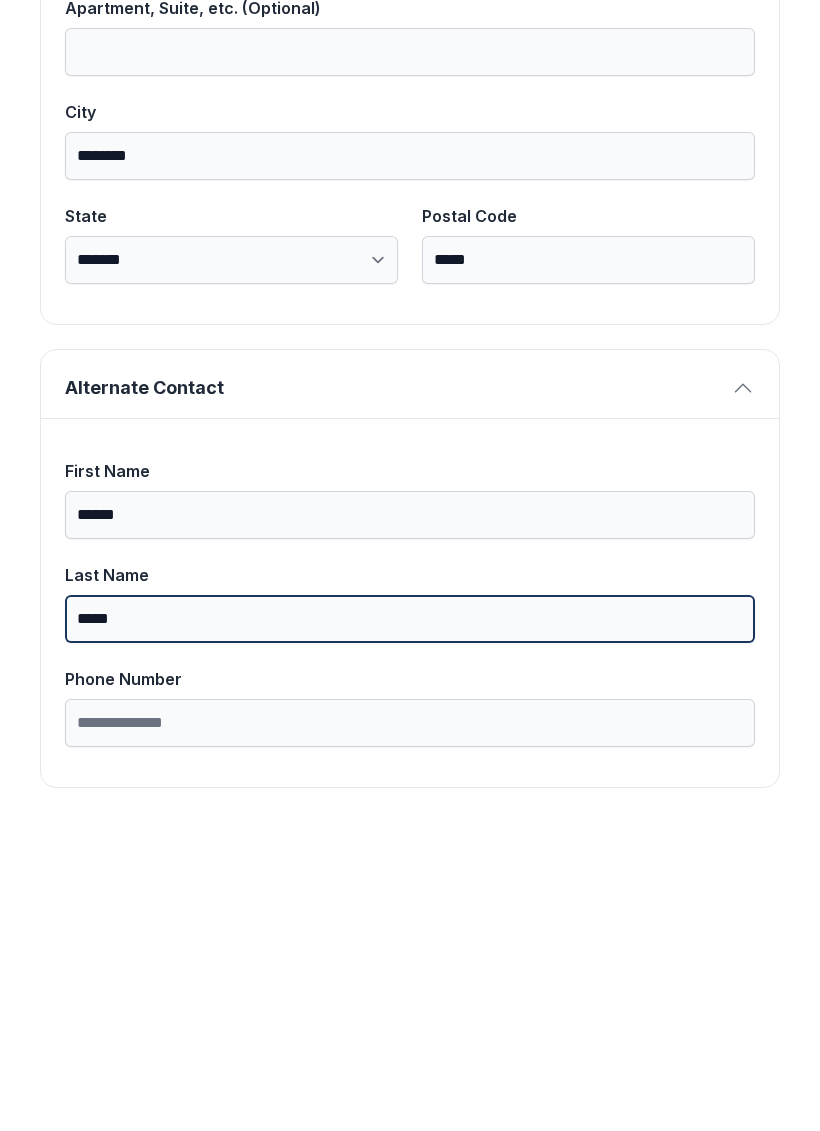 type on "*****" 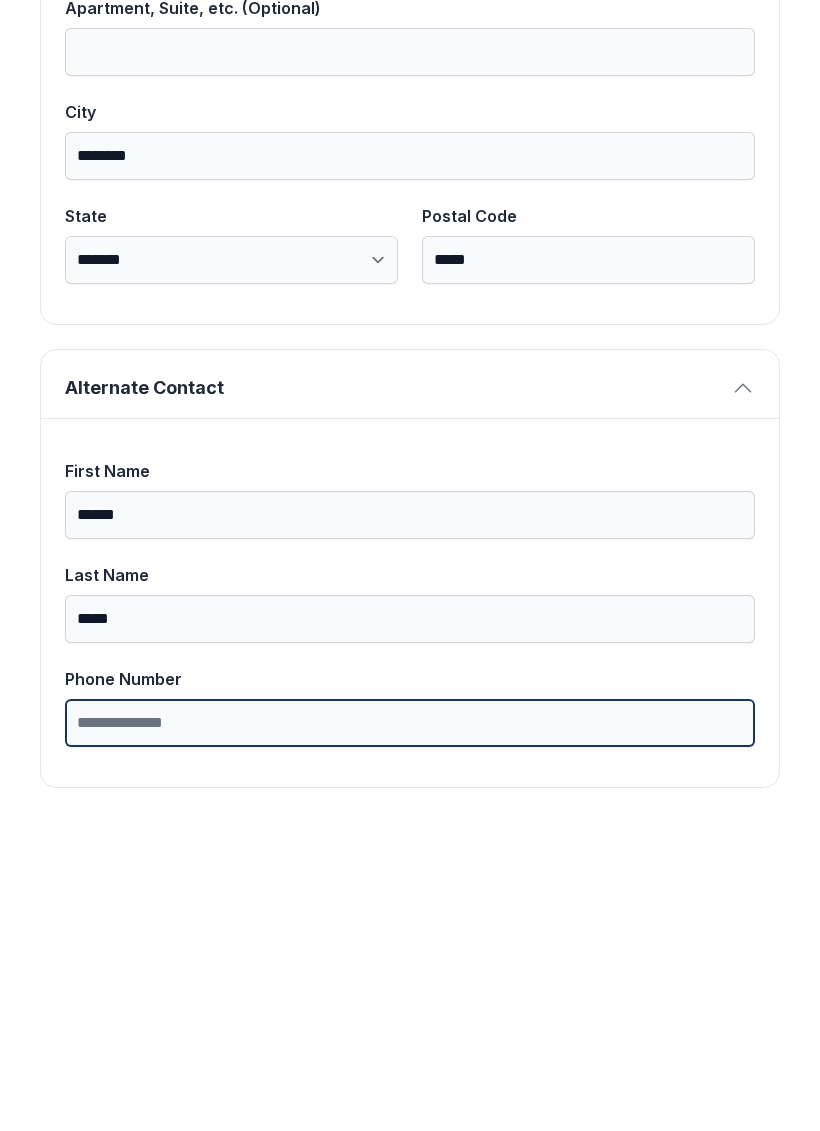click on "Phone Number" at bounding box center [410, 1035] 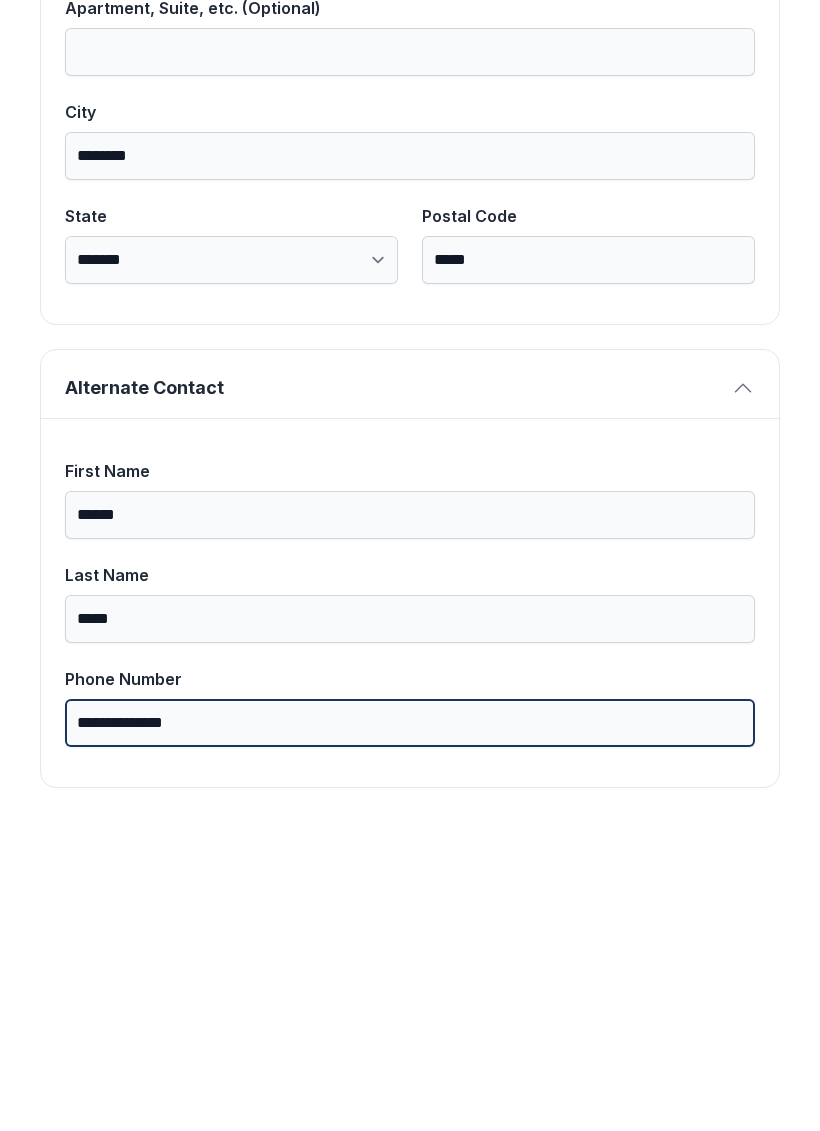 type on "**********" 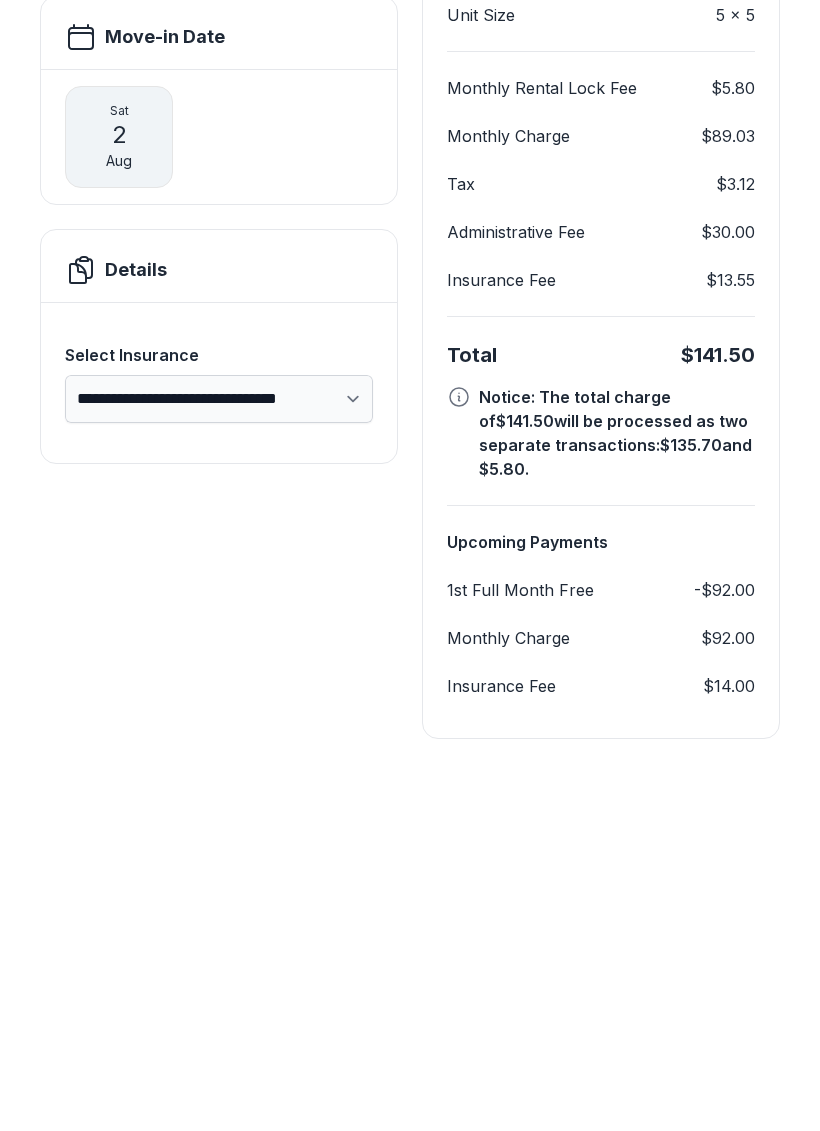 scroll, scrollTop: 228, scrollLeft: 0, axis: vertical 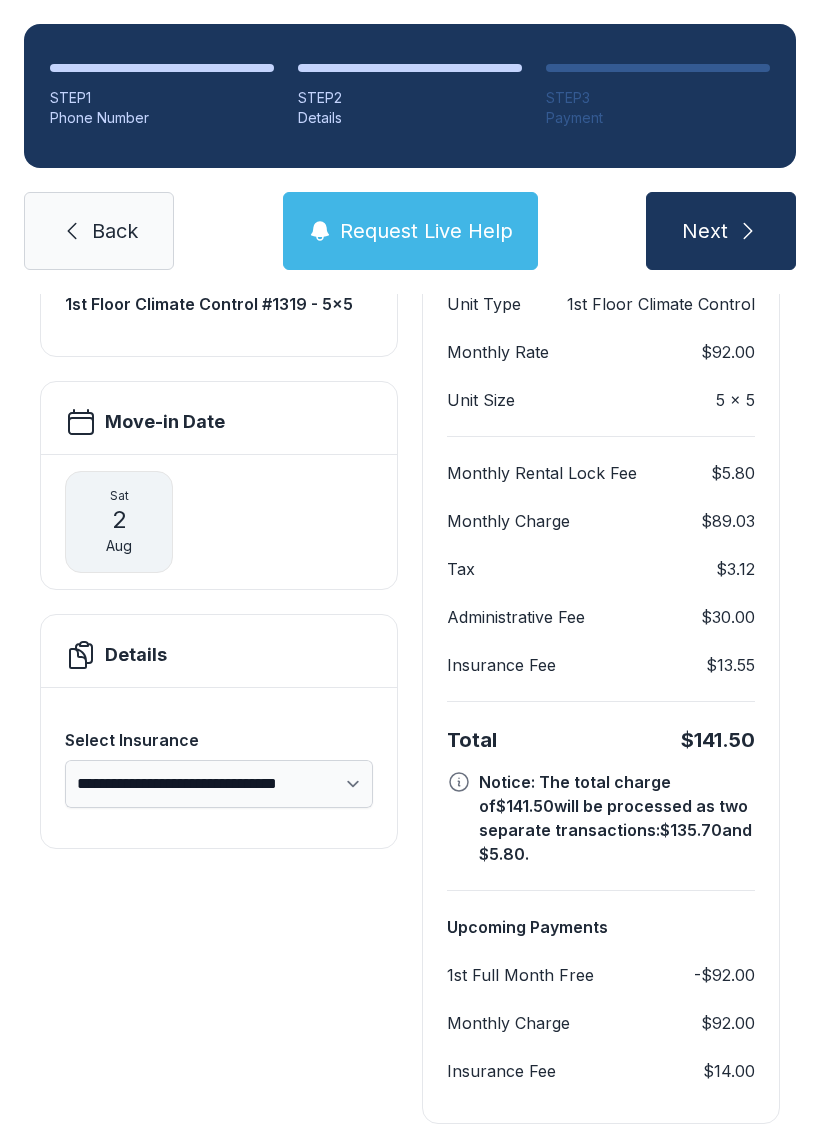 click 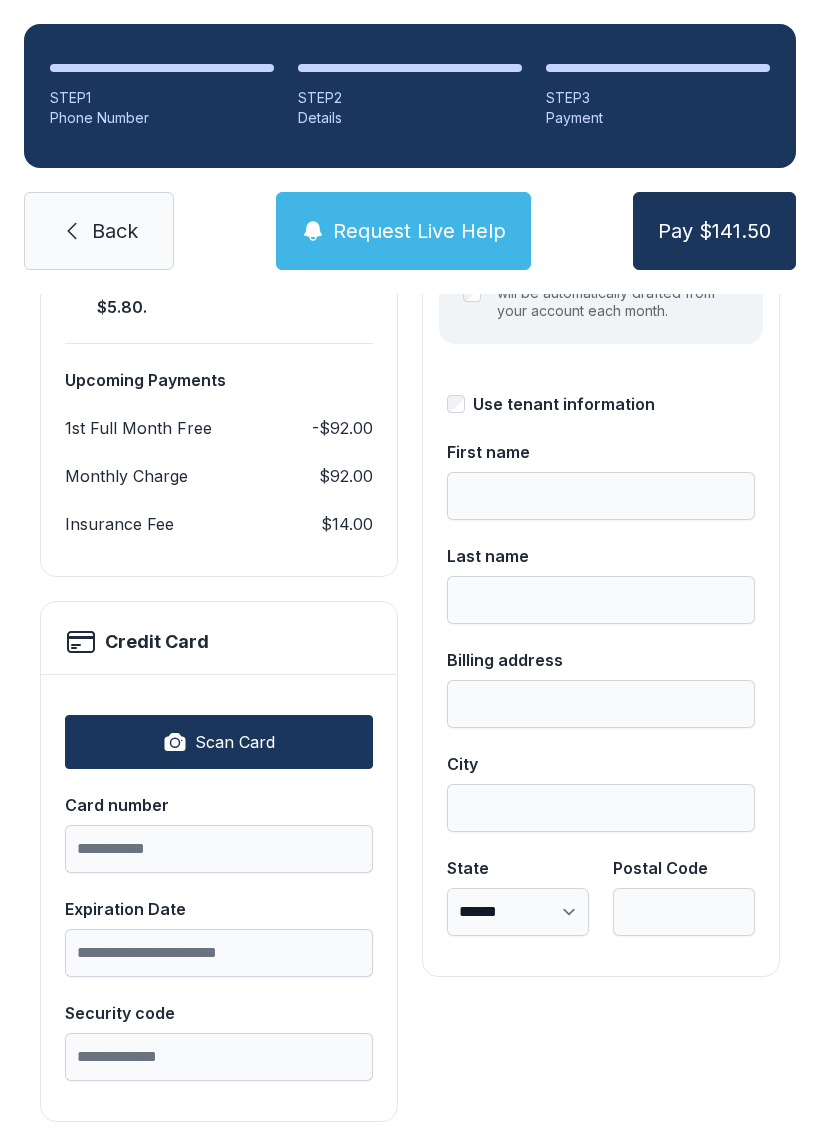 scroll, scrollTop: 339, scrollLeft: 0, axis: vertical 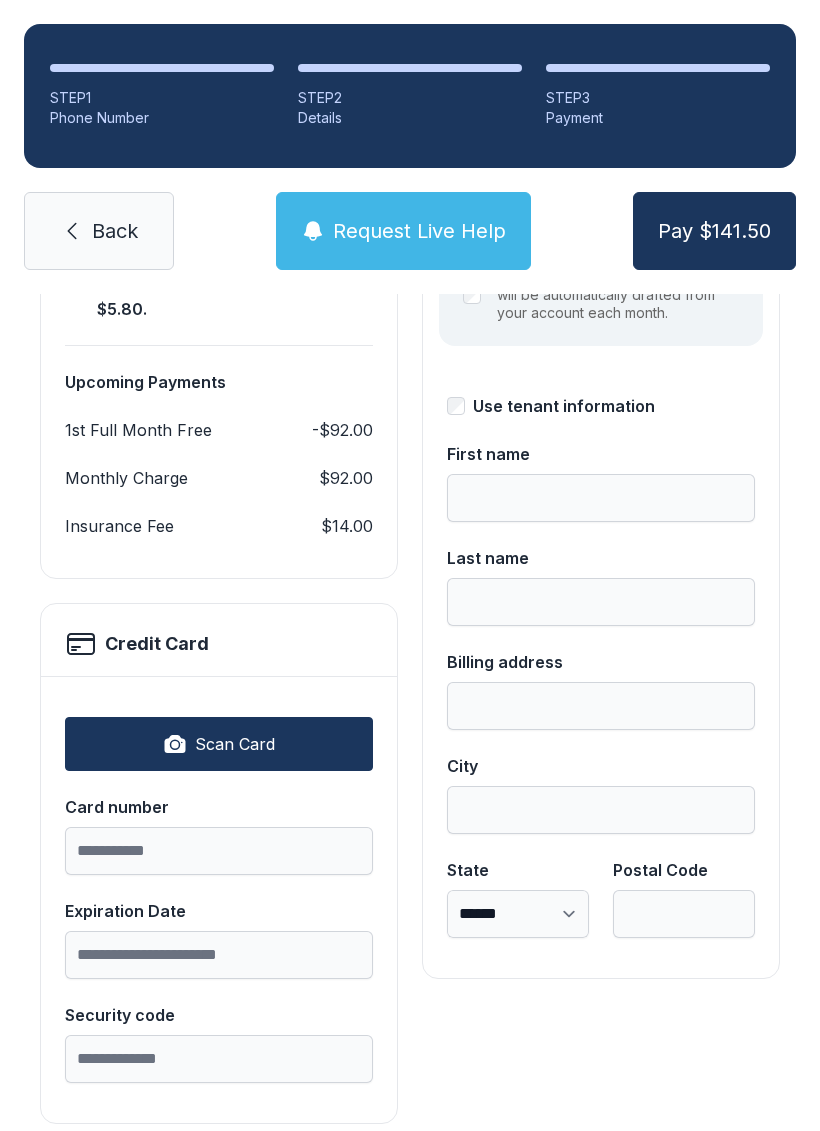 click on "Scan Card" at bounding box center [219, 744] 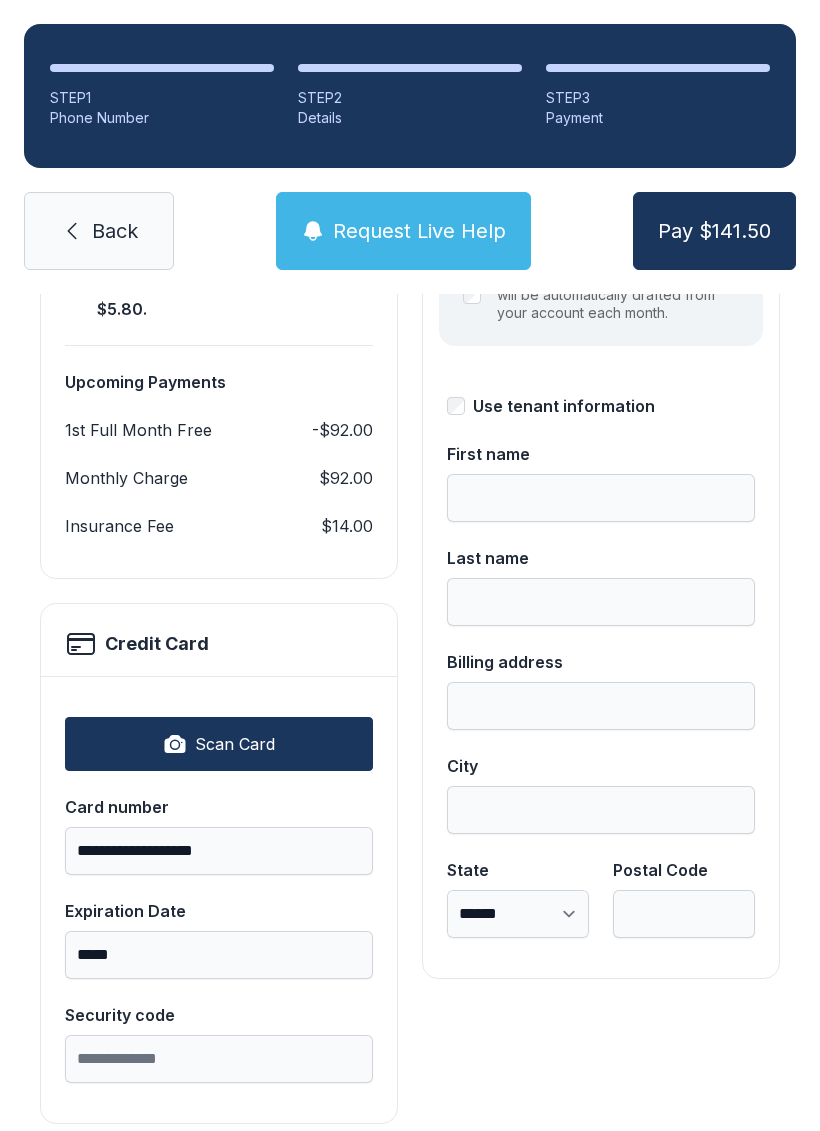 type on "**********" 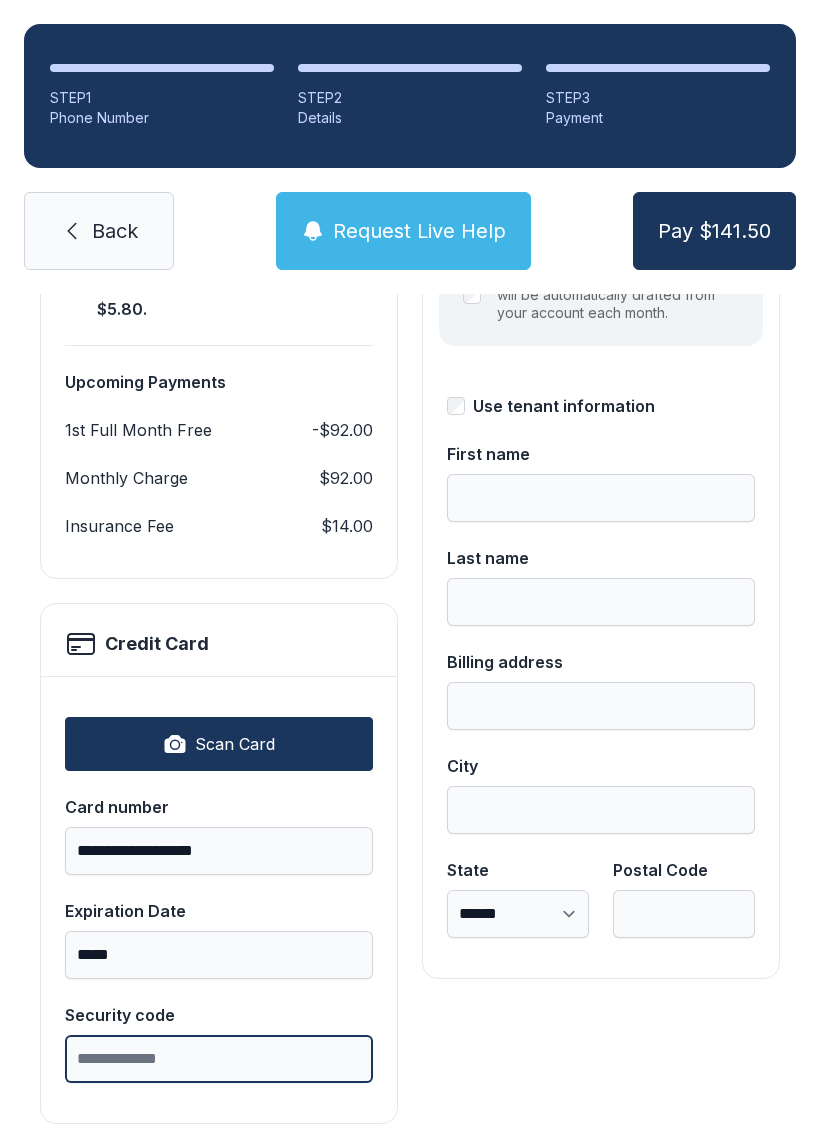 click on "Security code" at bounding box center (219, 1059) 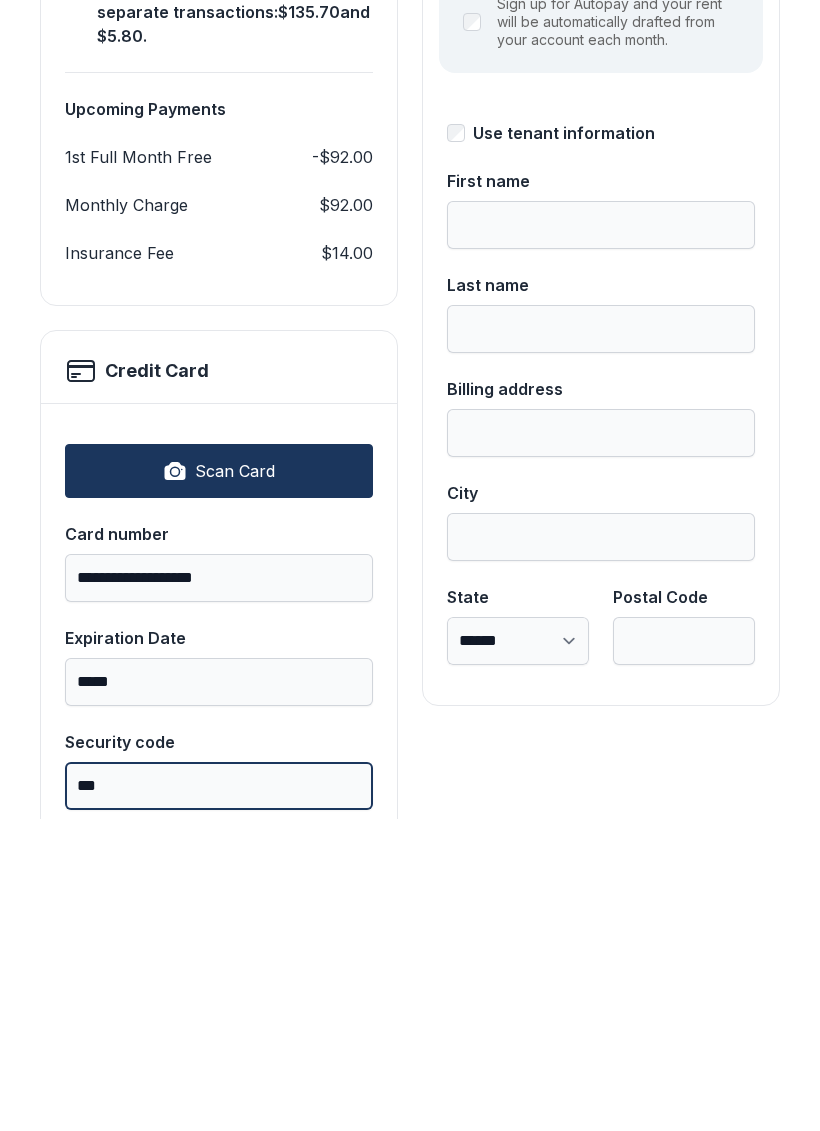 scroll, scrollTop: 299, scrollLeft: 0, axis: vertical 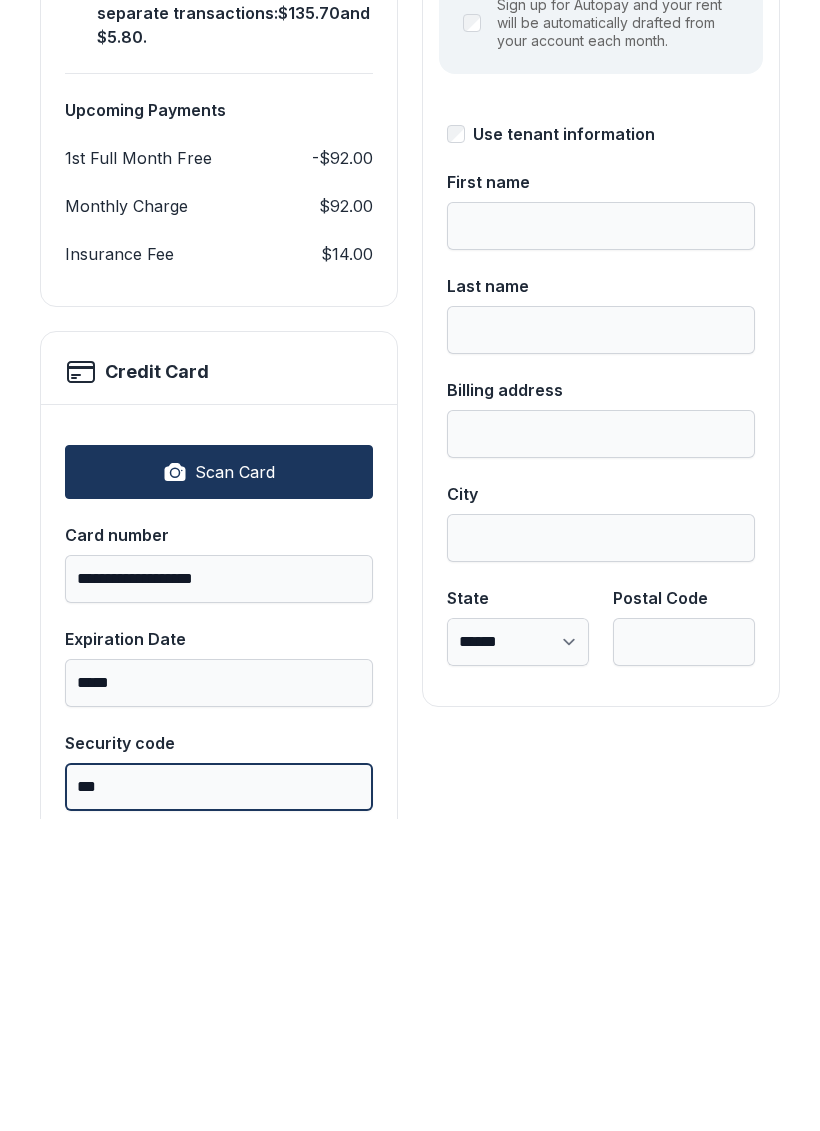 type on "***" 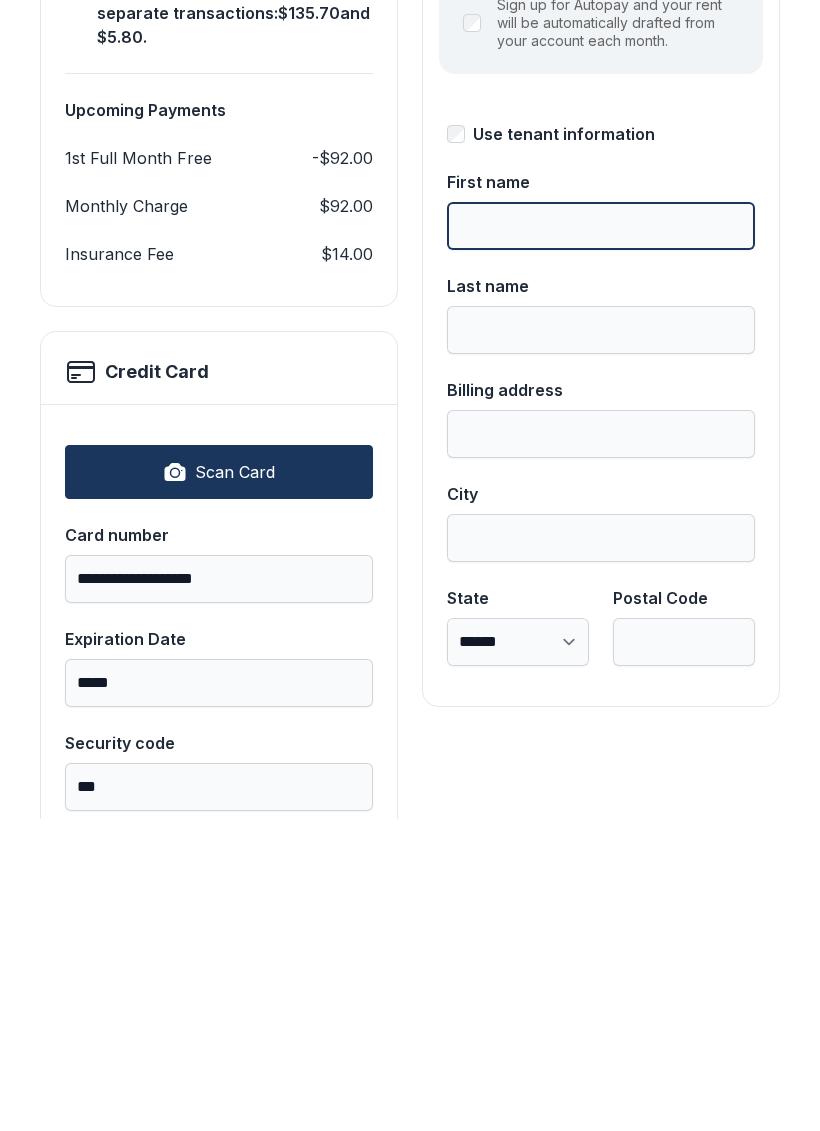 click on "First name" at bounding box center [601, 538] 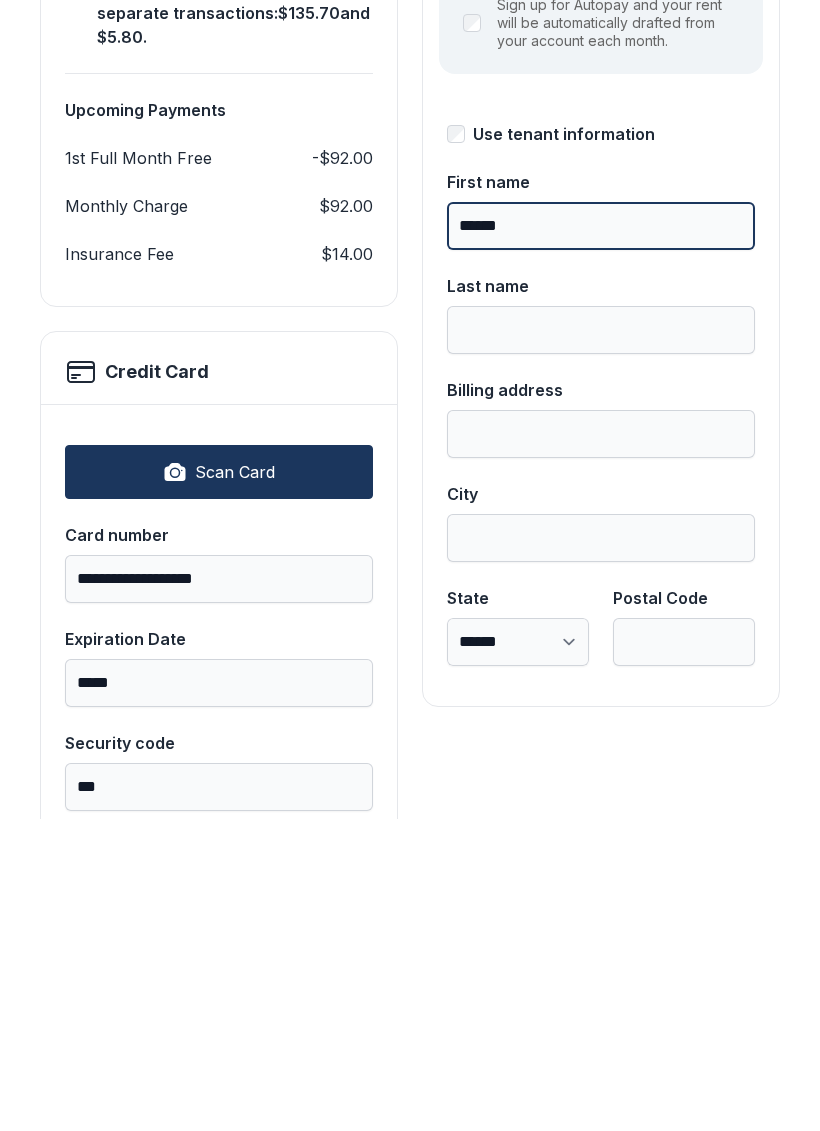 type on "******" 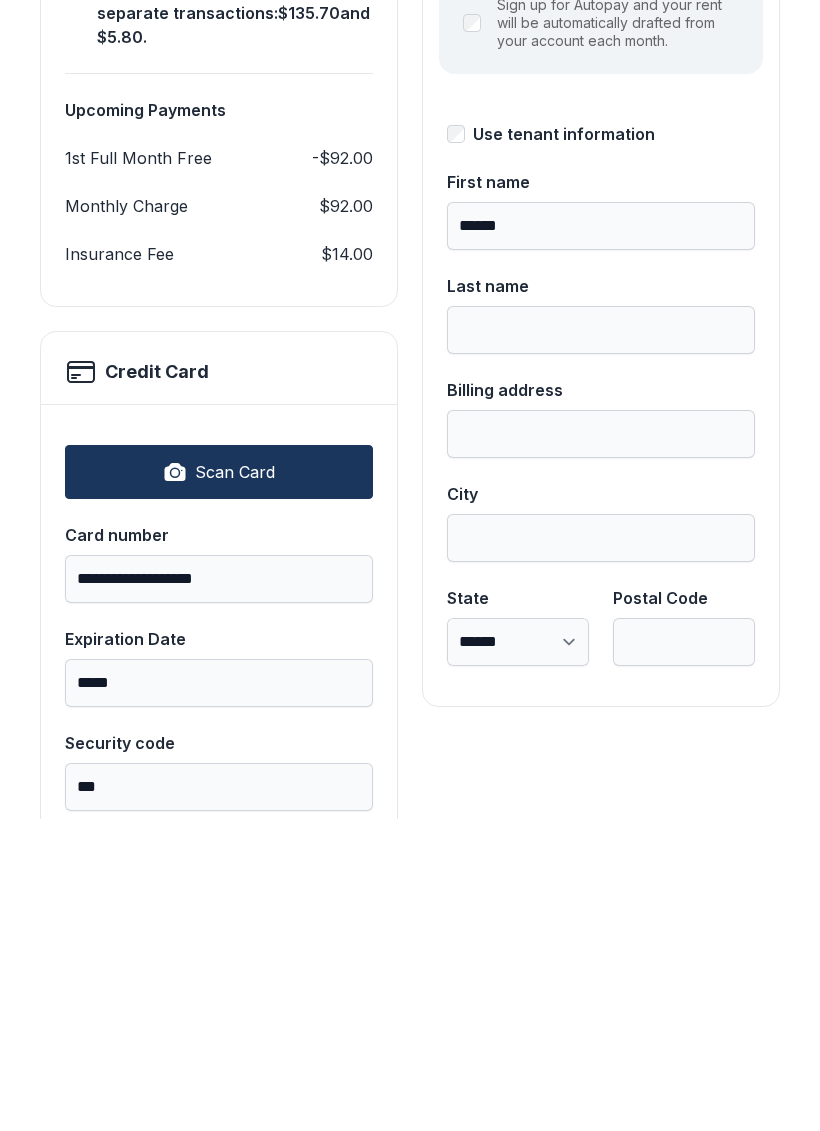 click on "Last name" at bounding box center [601, 626] 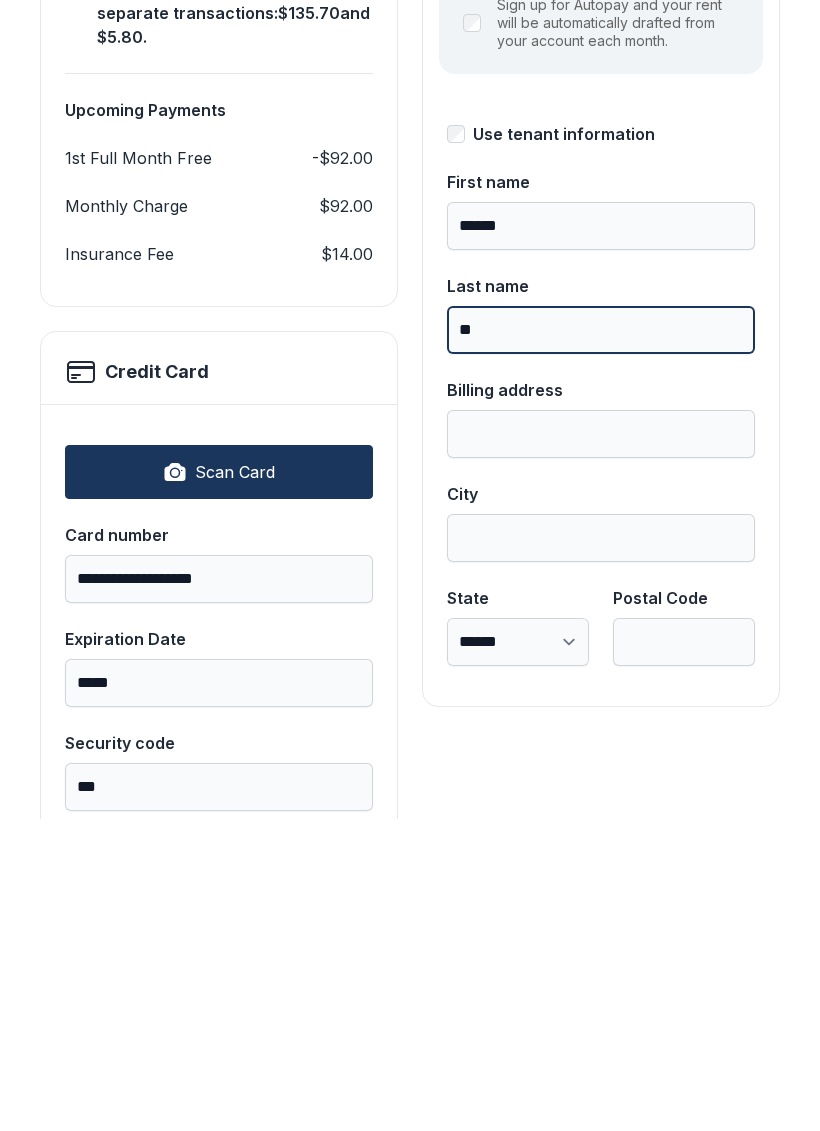 type on "*" 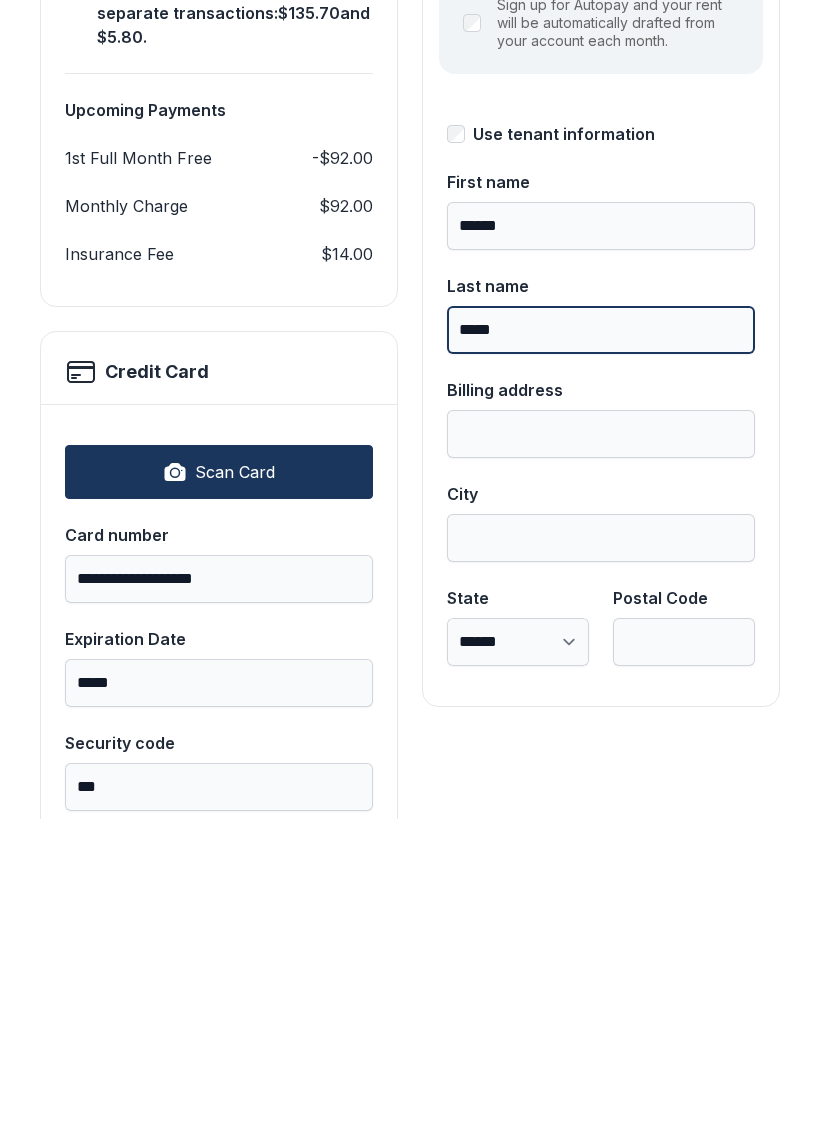 type on "*****" 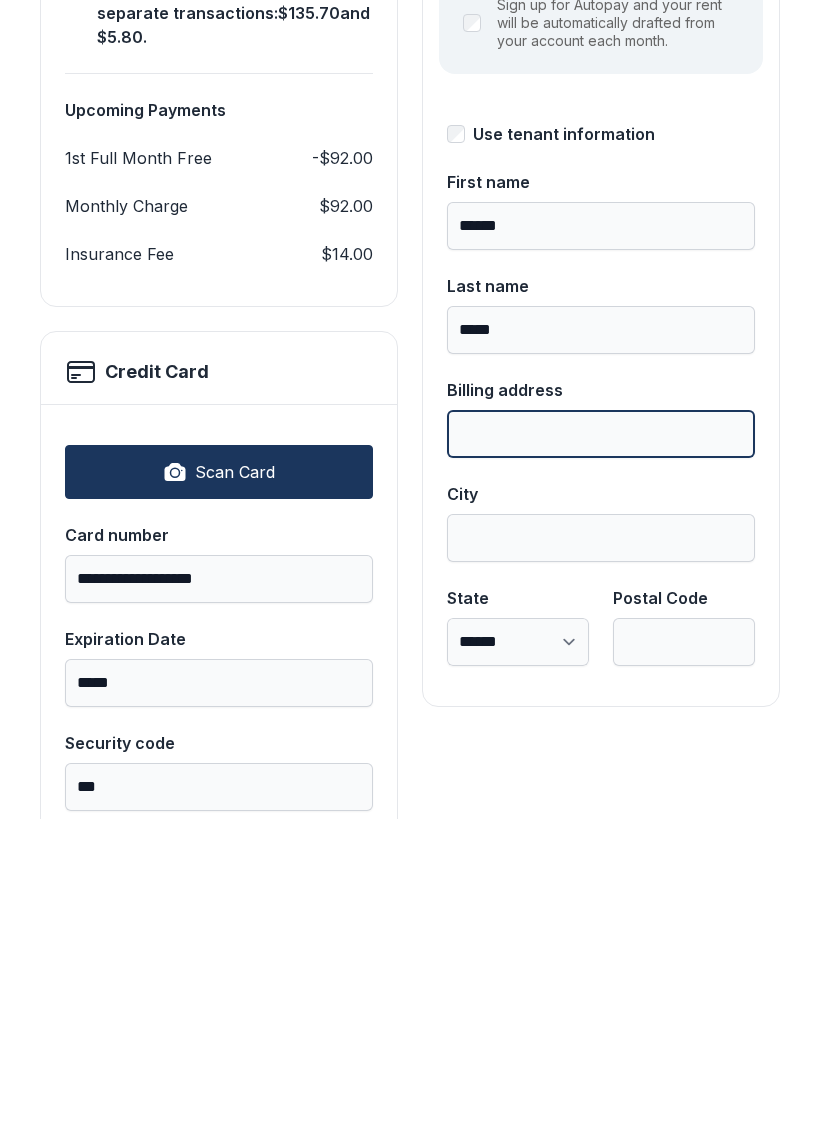 click on "Billing address" at bounding box center (601, 746) 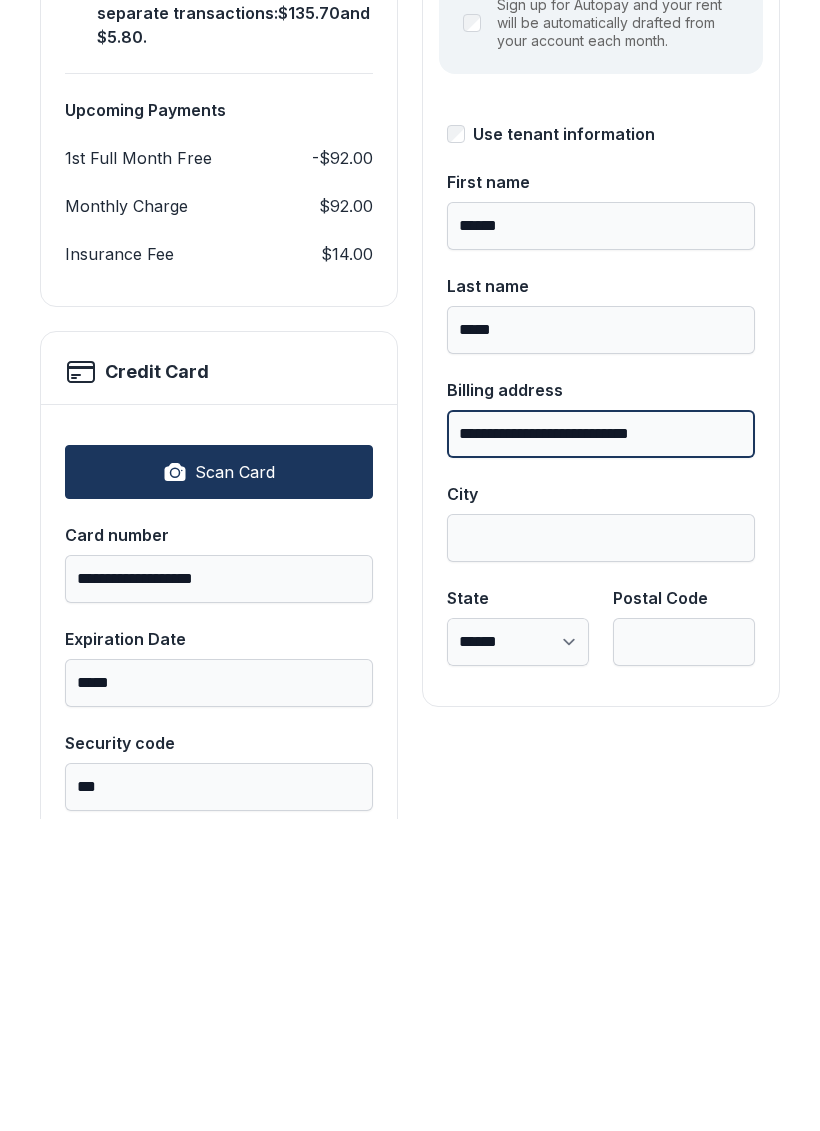 type on "**********" 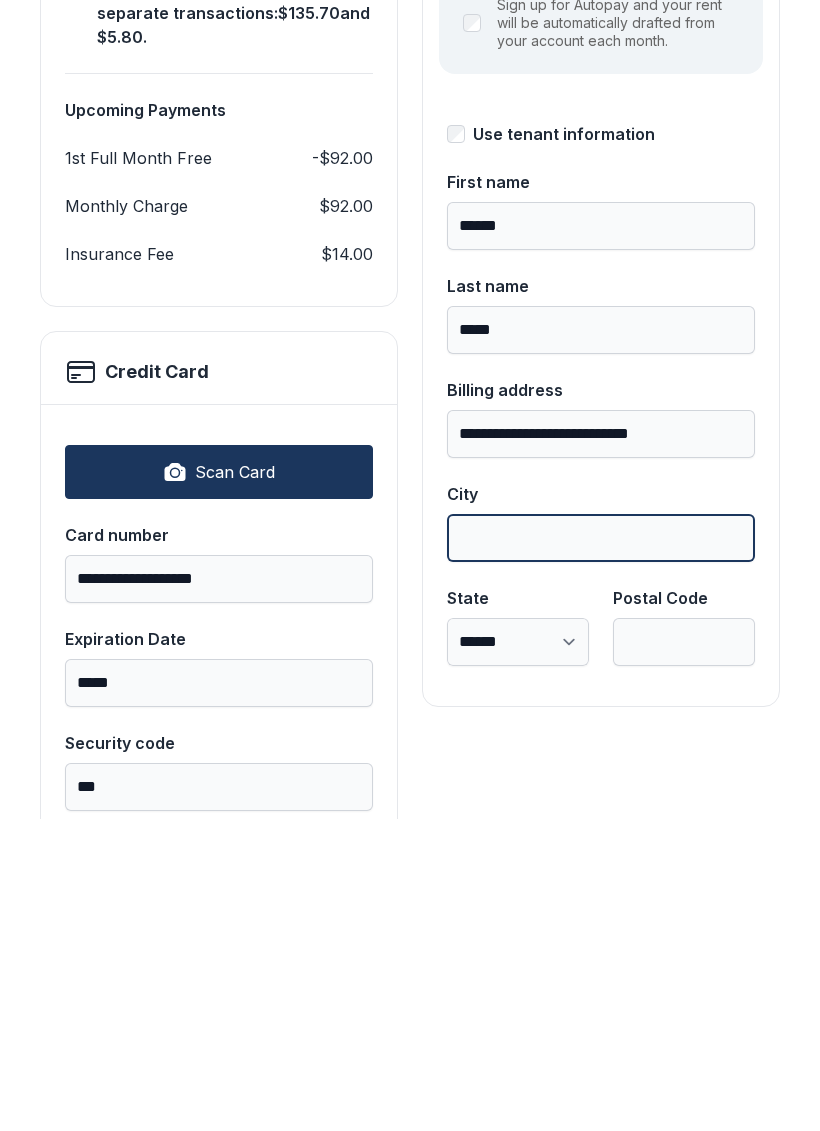 click on "City" at bounding box center [601, 850] 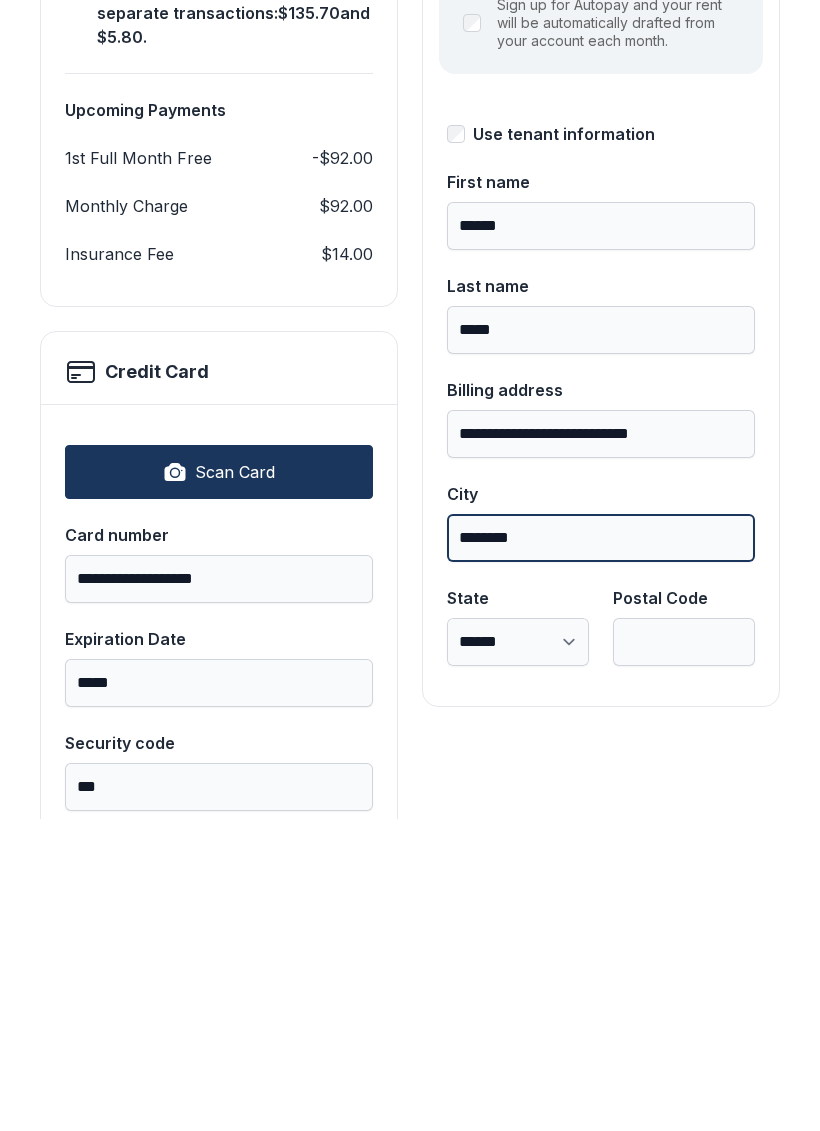 type on "********" 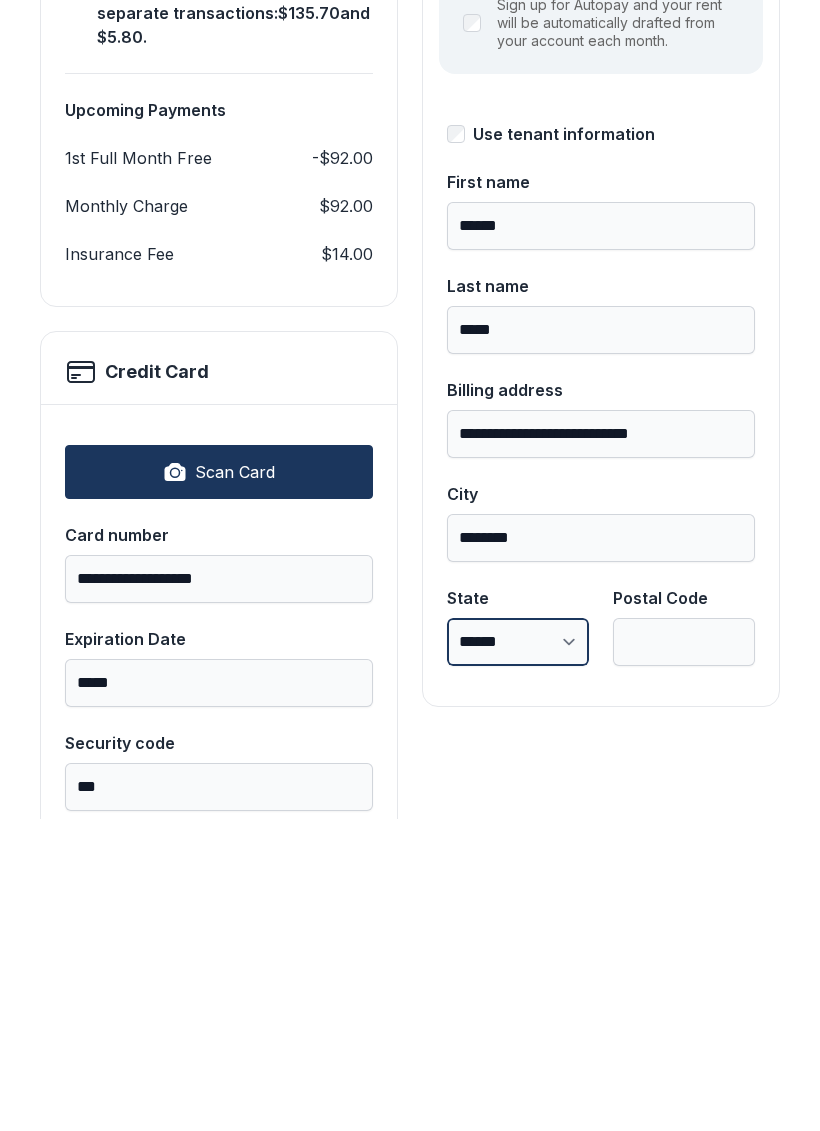 click on "**********" at bounding box center [518, 954] 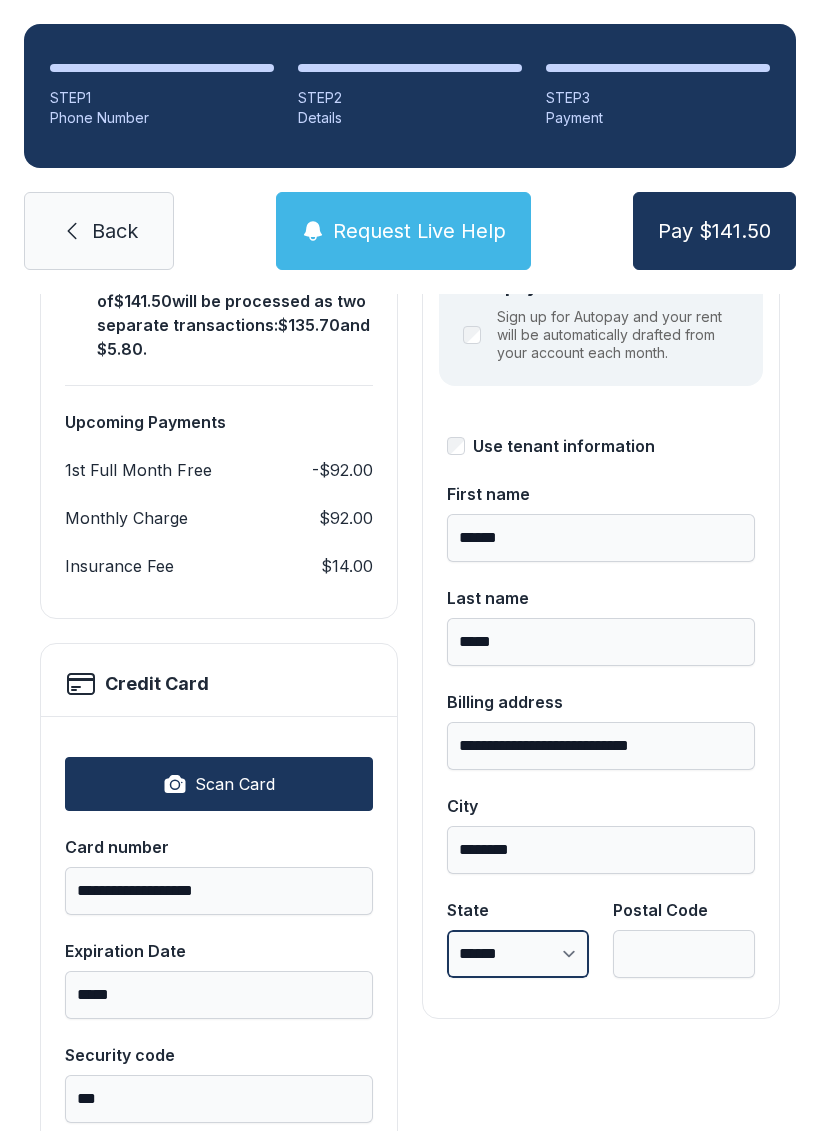 select on "**" 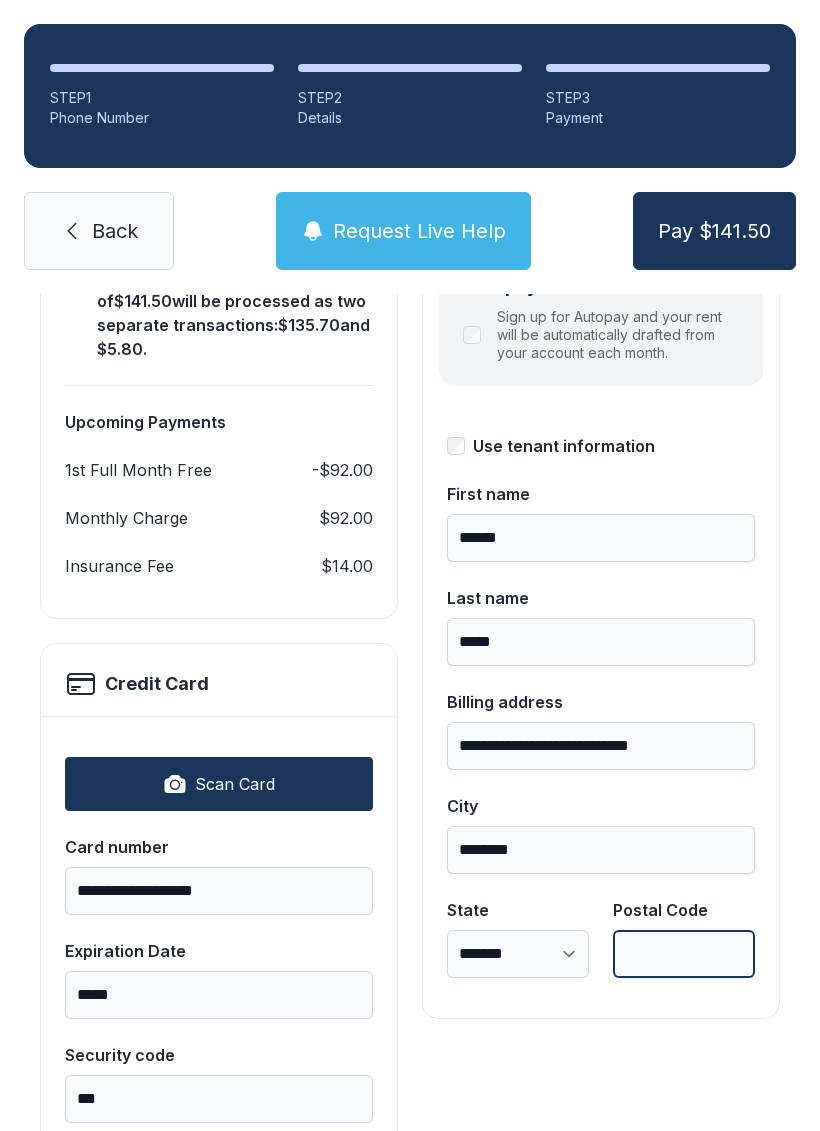 click on "Postal Code" at bounding box center [684, 954] 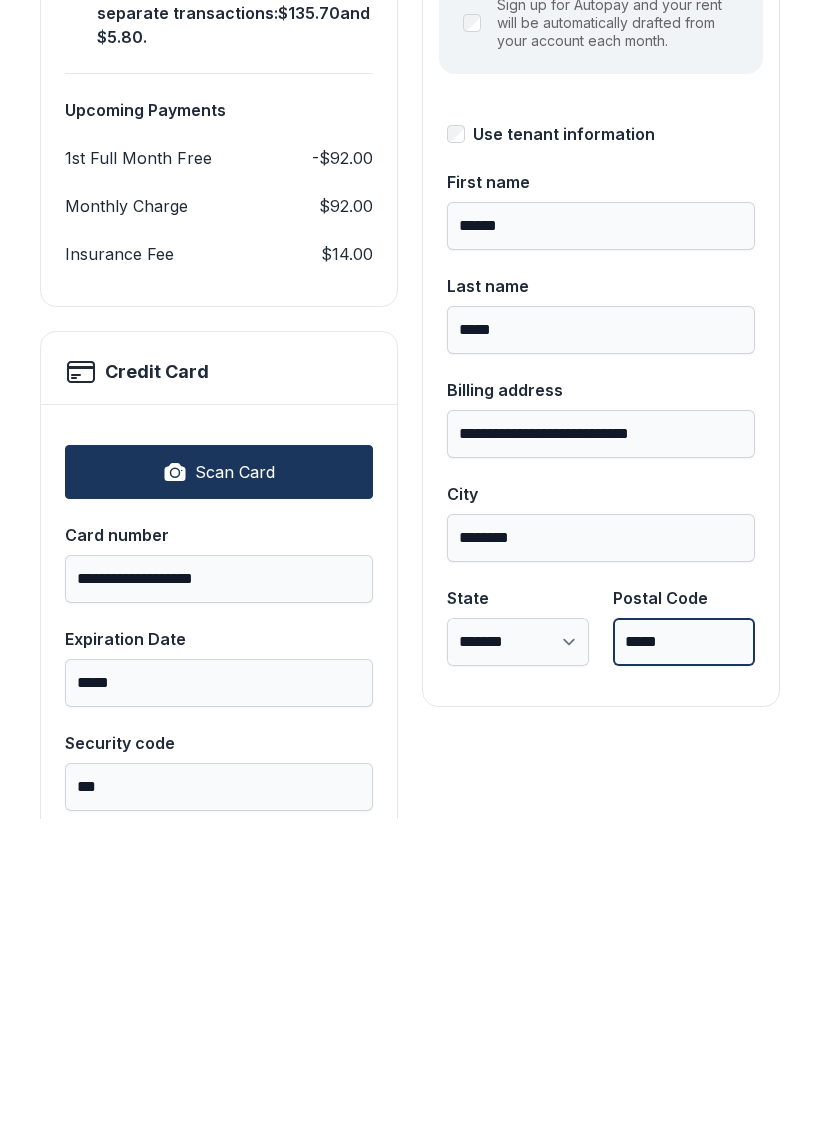 type on "*****" 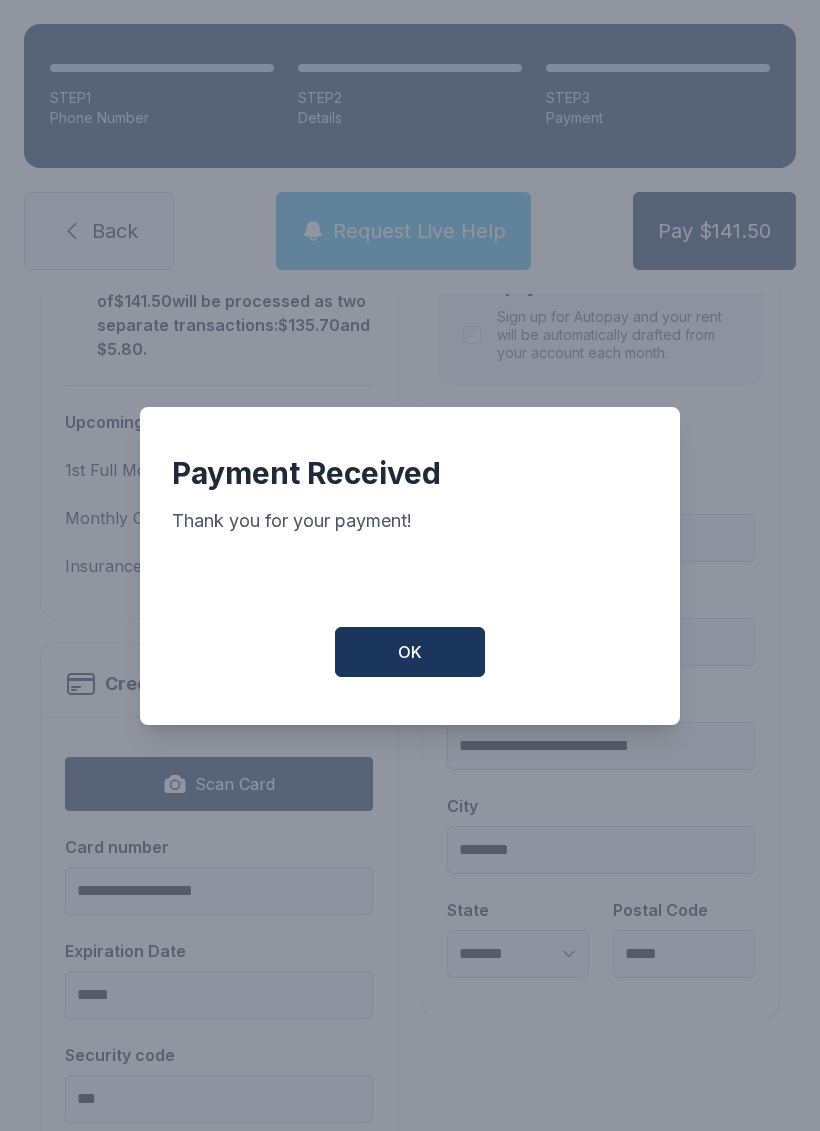 click on "OK" at bounding box center [410, 652] 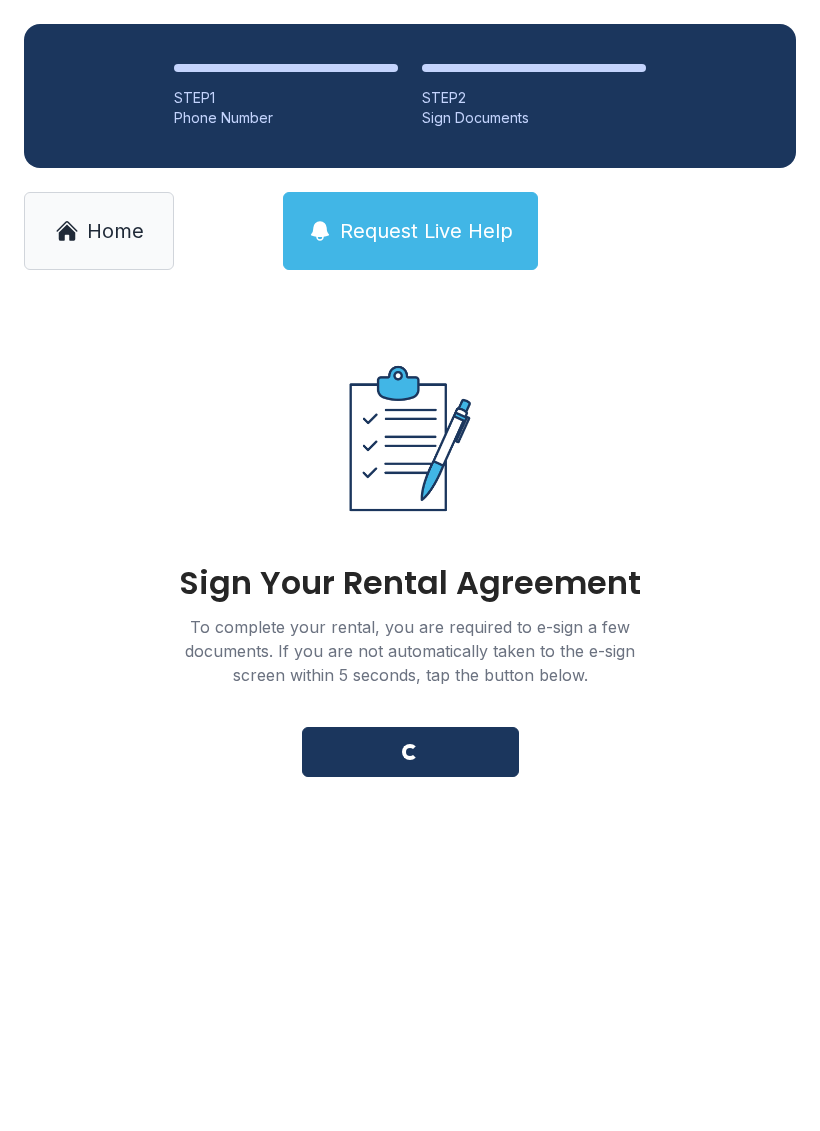 scroll, scrollTop: 0, scrollLeft: 0, axis: both 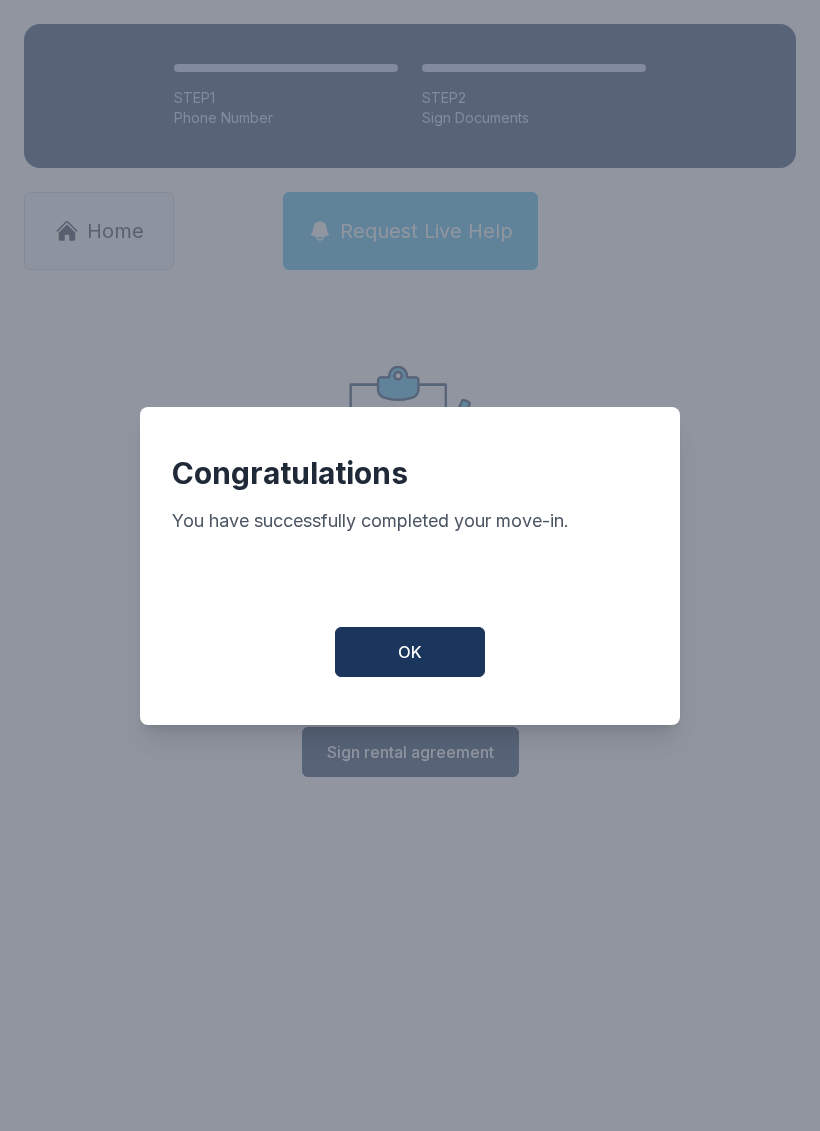 click on "OK" at bounding box center [410, 652] 